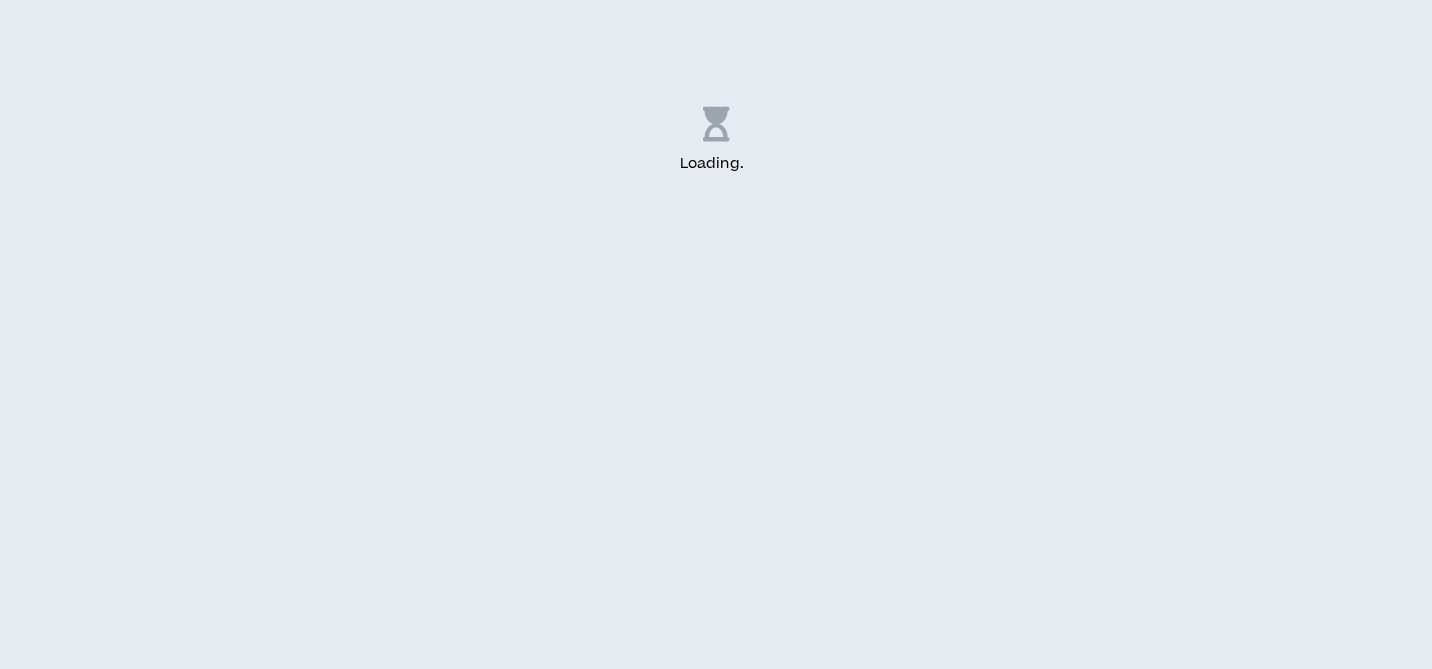 scroll, scrollTop: 0, scrollLeft: 0, axis: both 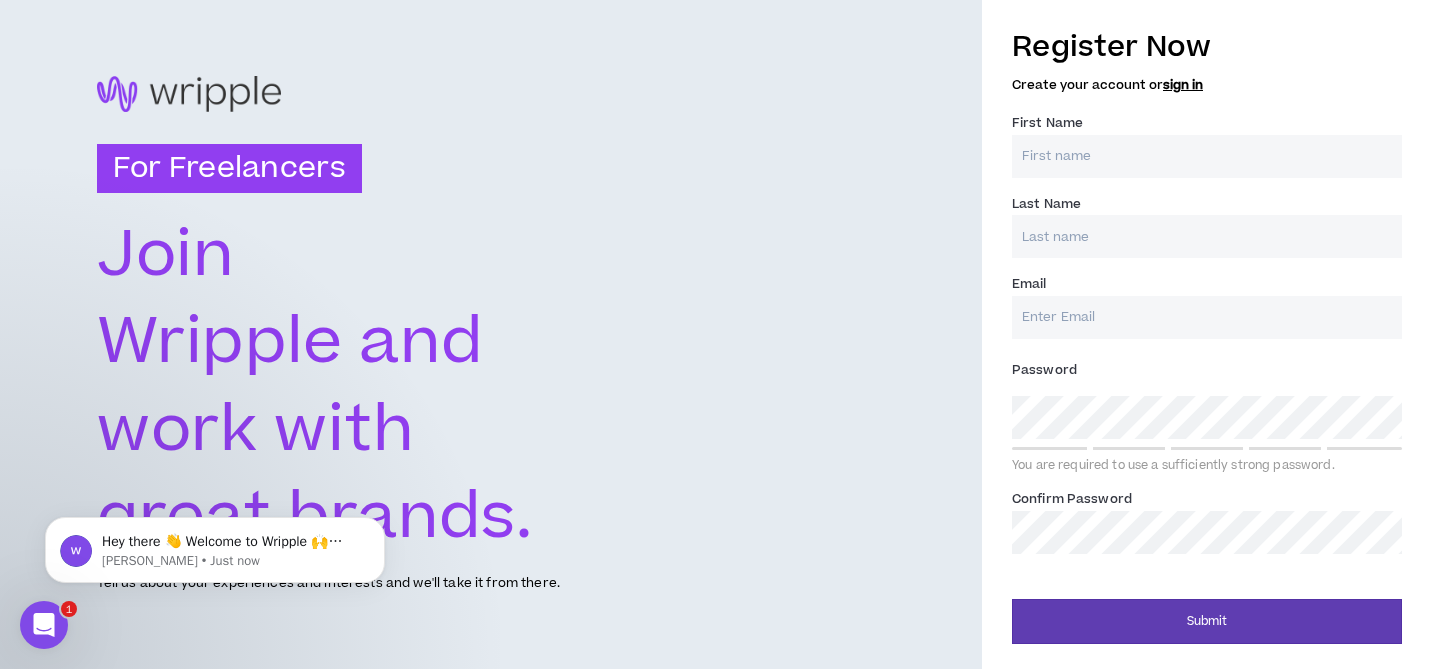 click on "First Name  *" at bounding box center (1207, 156) 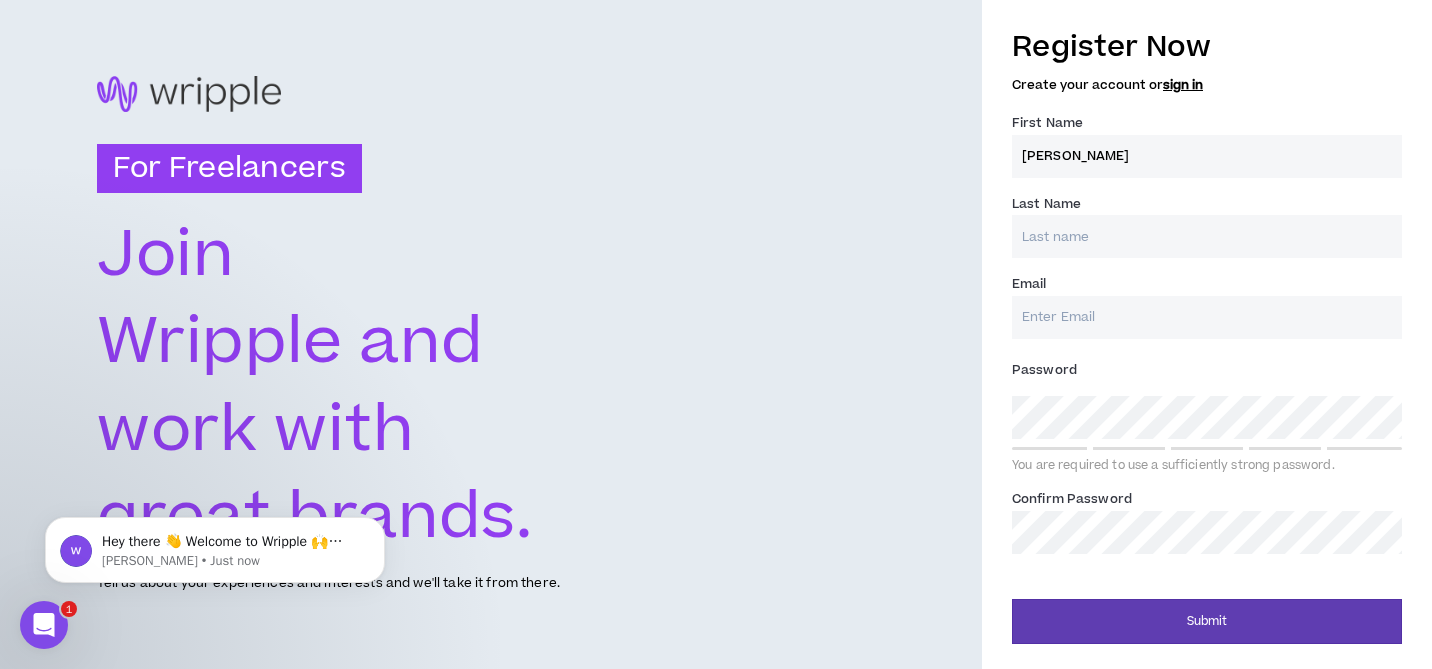type on "[PERSON_NAME]" 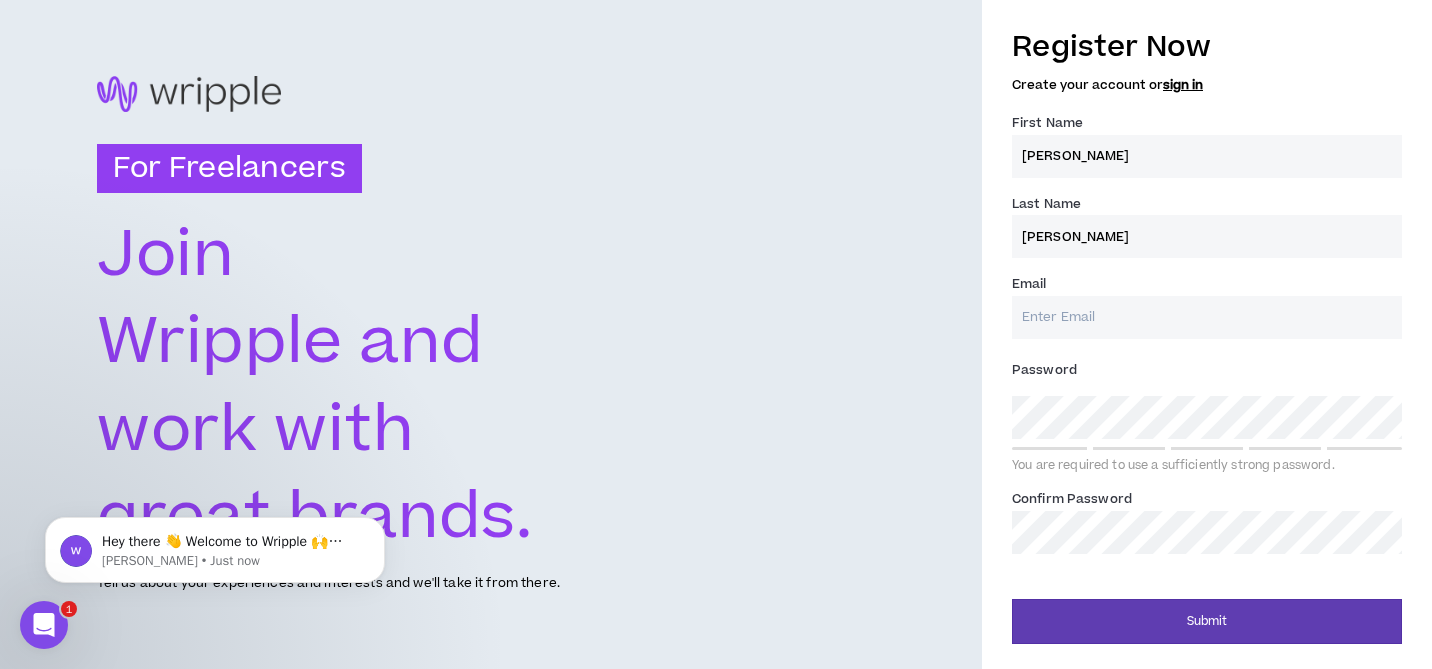 type on "[EMAIL_ADDRESS][PERSON_NAME][DOMAIN_NAME]" 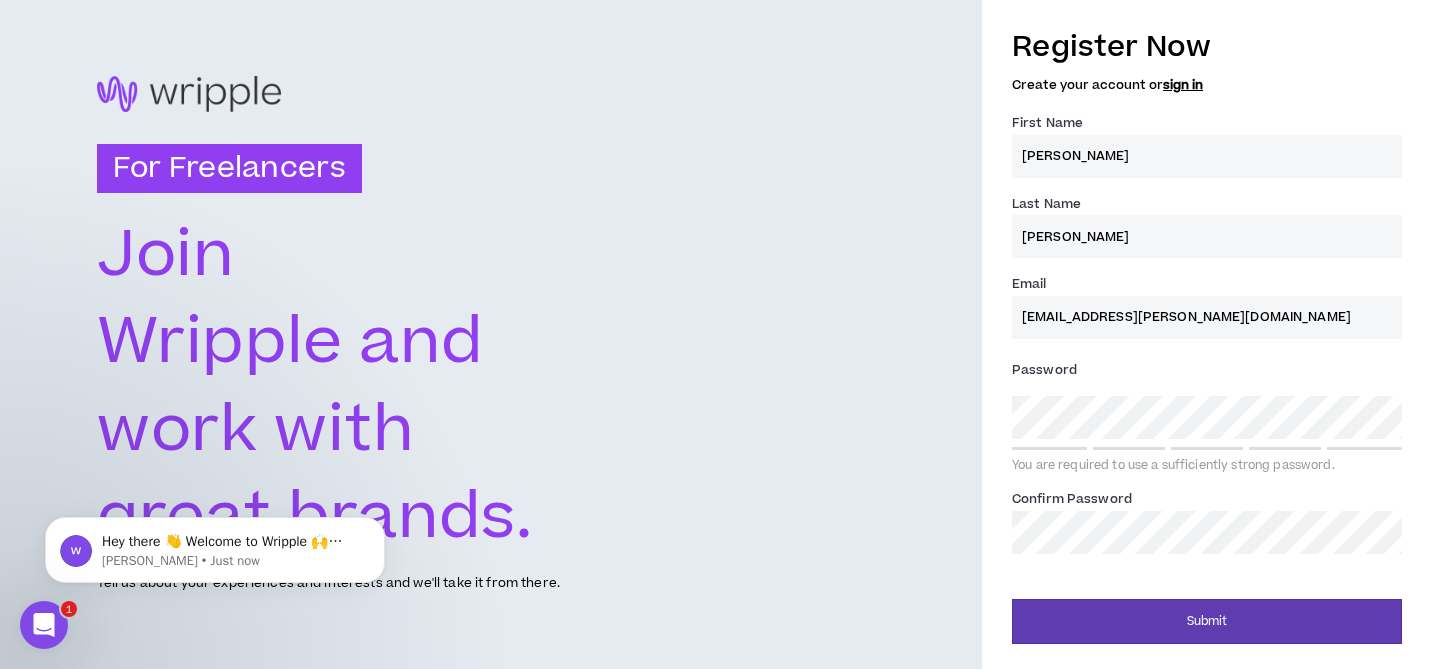 type on "[PERSON_NAME]" 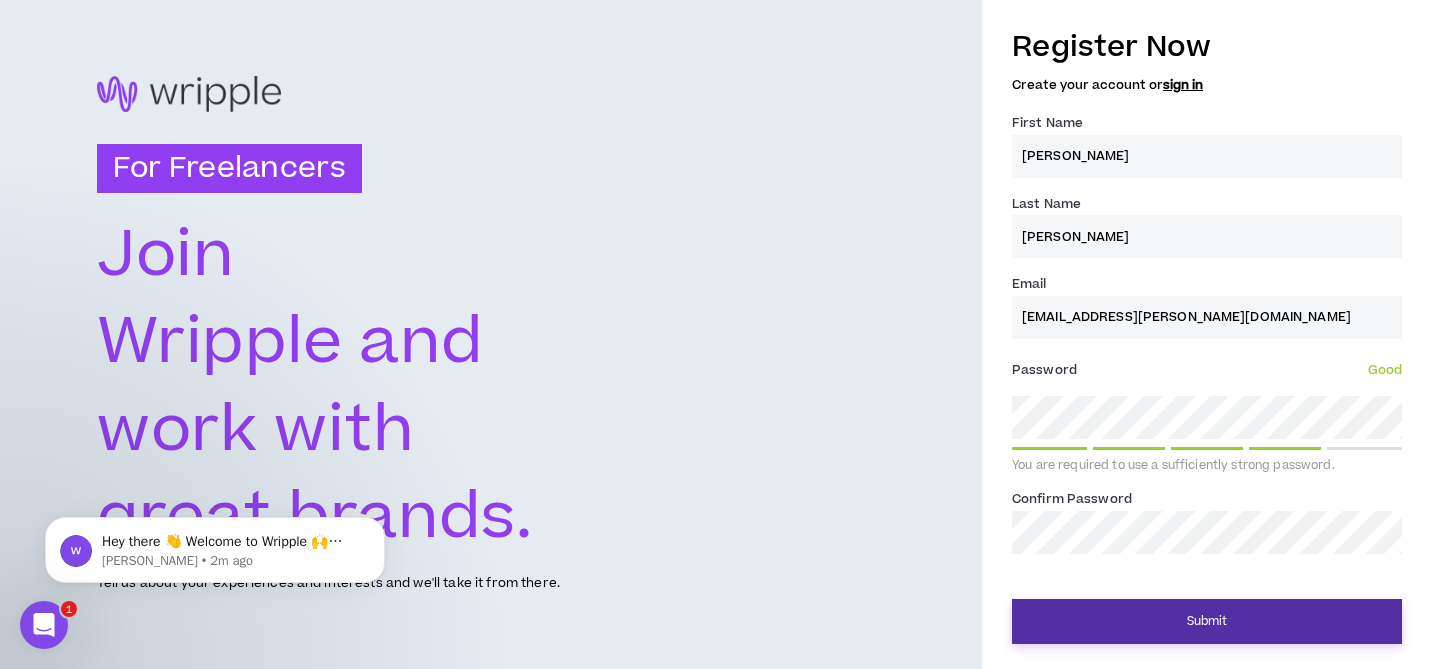 click on "Submit" at bounding box center [1207, 621] 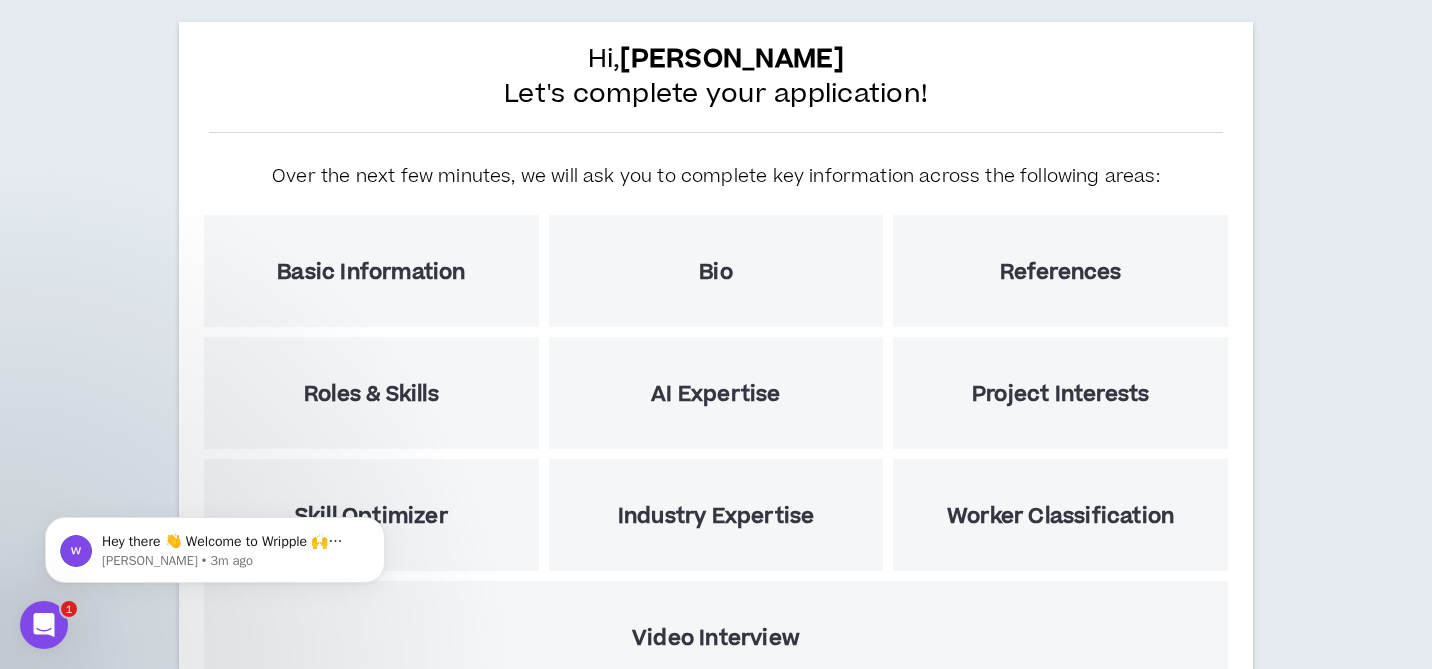 scroll, scrollTop: 269, scrollLeft: 0, axis: vertical 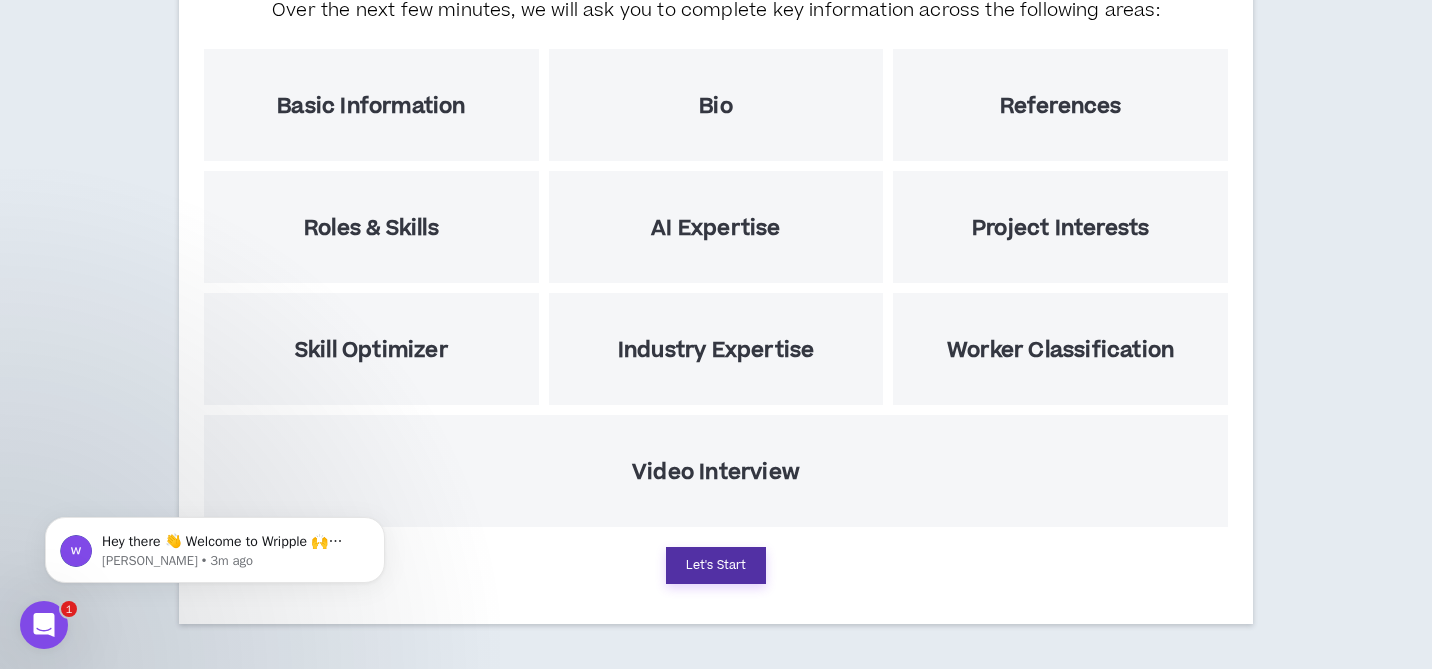 click on "Let's Start" at bounding box center [716, 565] 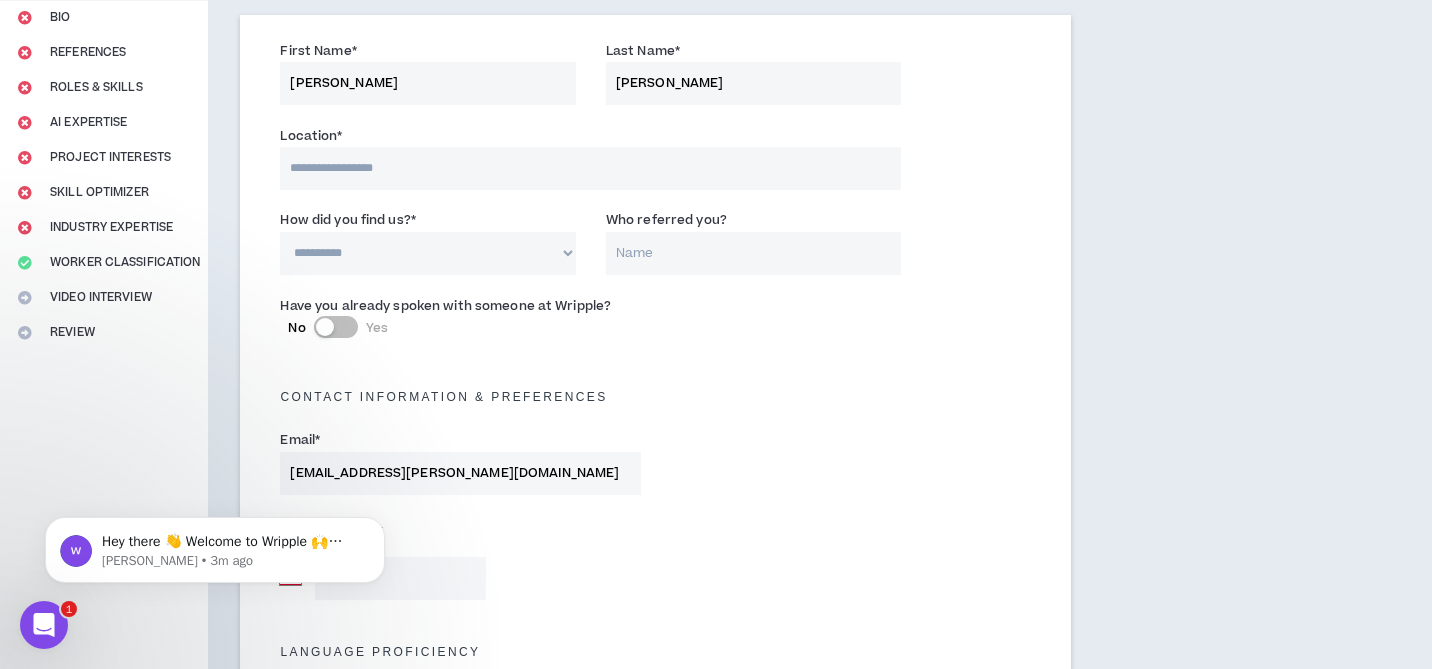 scroll, scrollTop: 223, scrollLeft: 0, axis: vertical 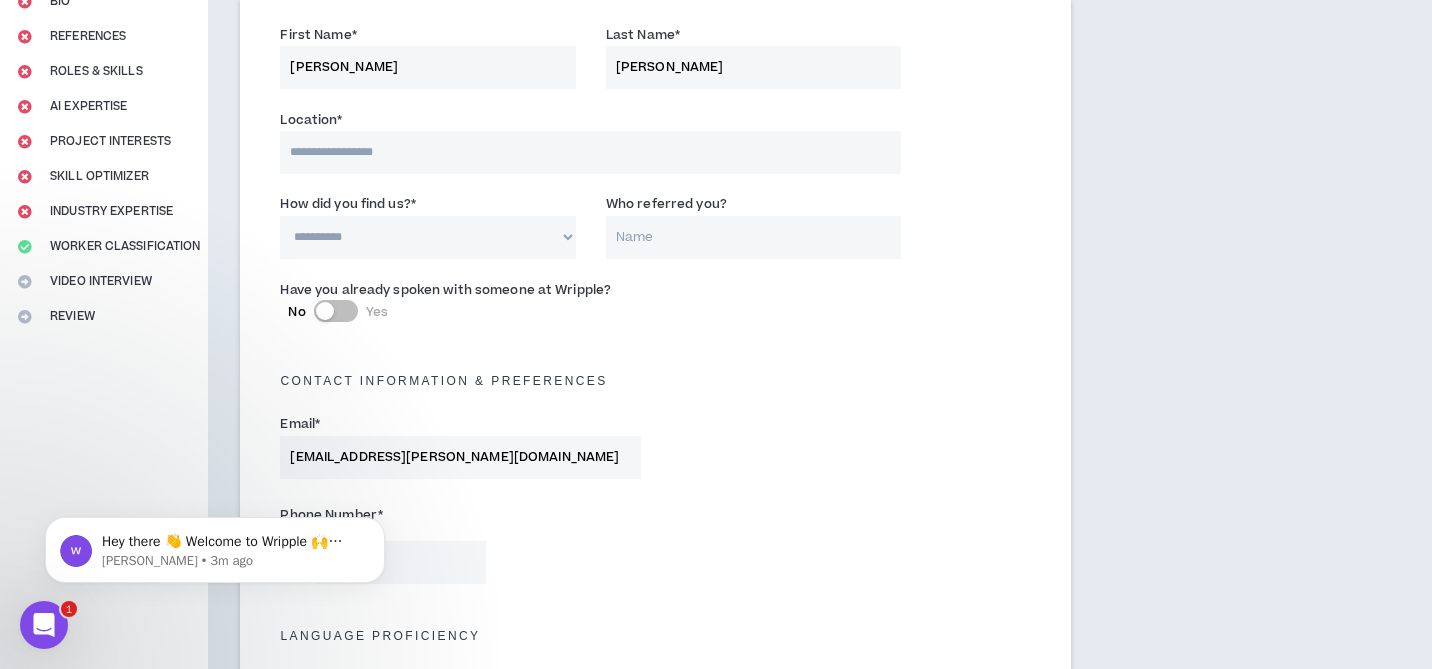 click at bounding box center [590, 152] 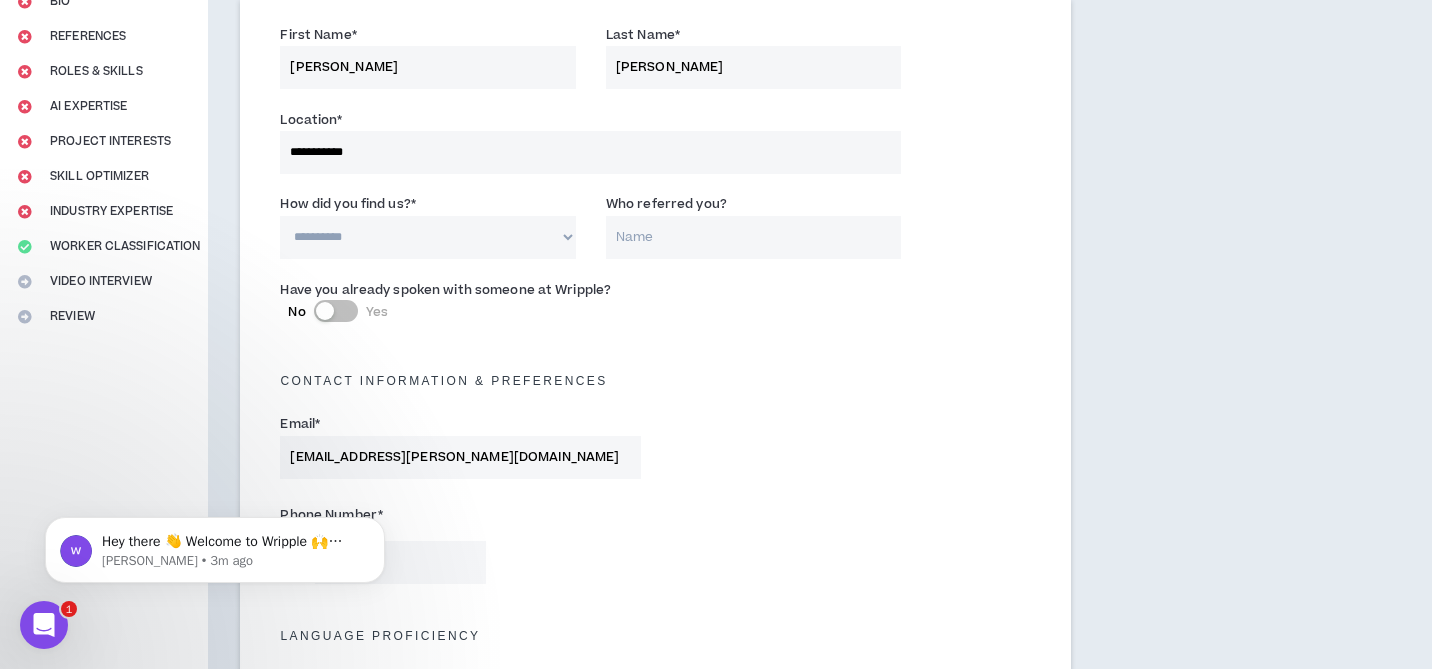 click on "**********" at bounding box center (427, 237) 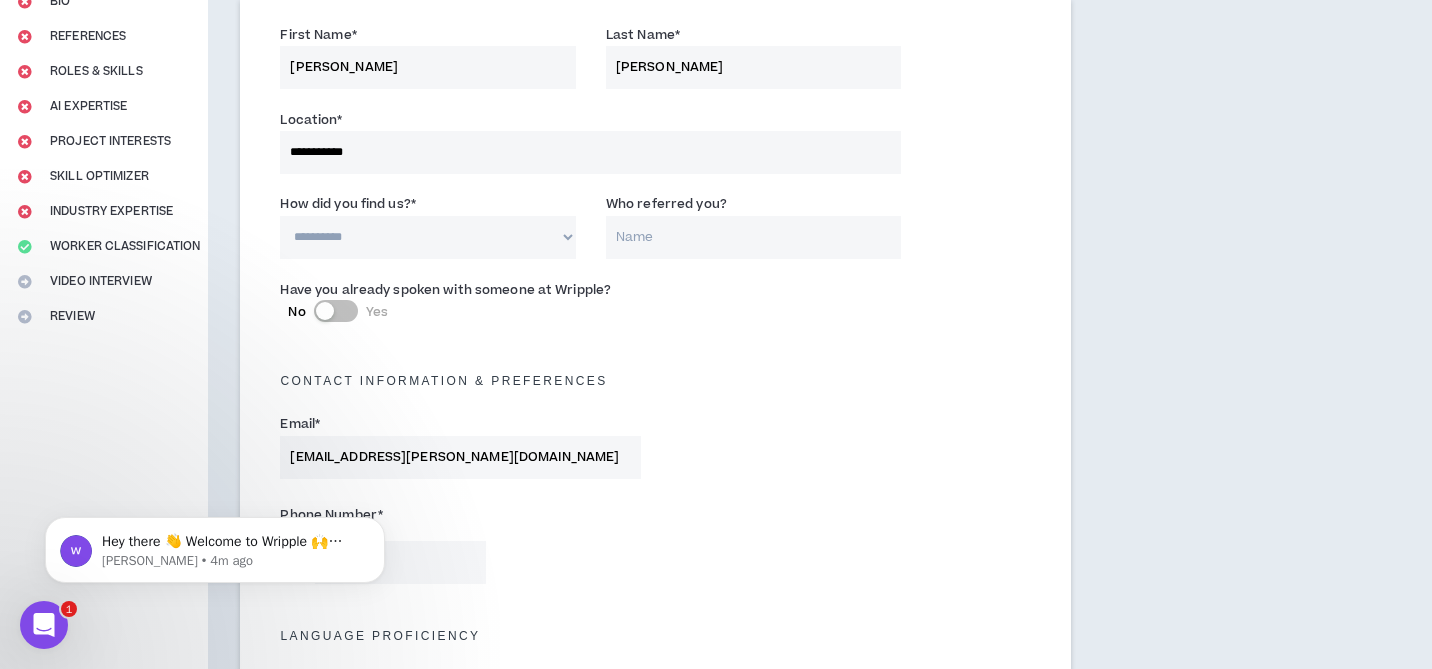 select on "*" 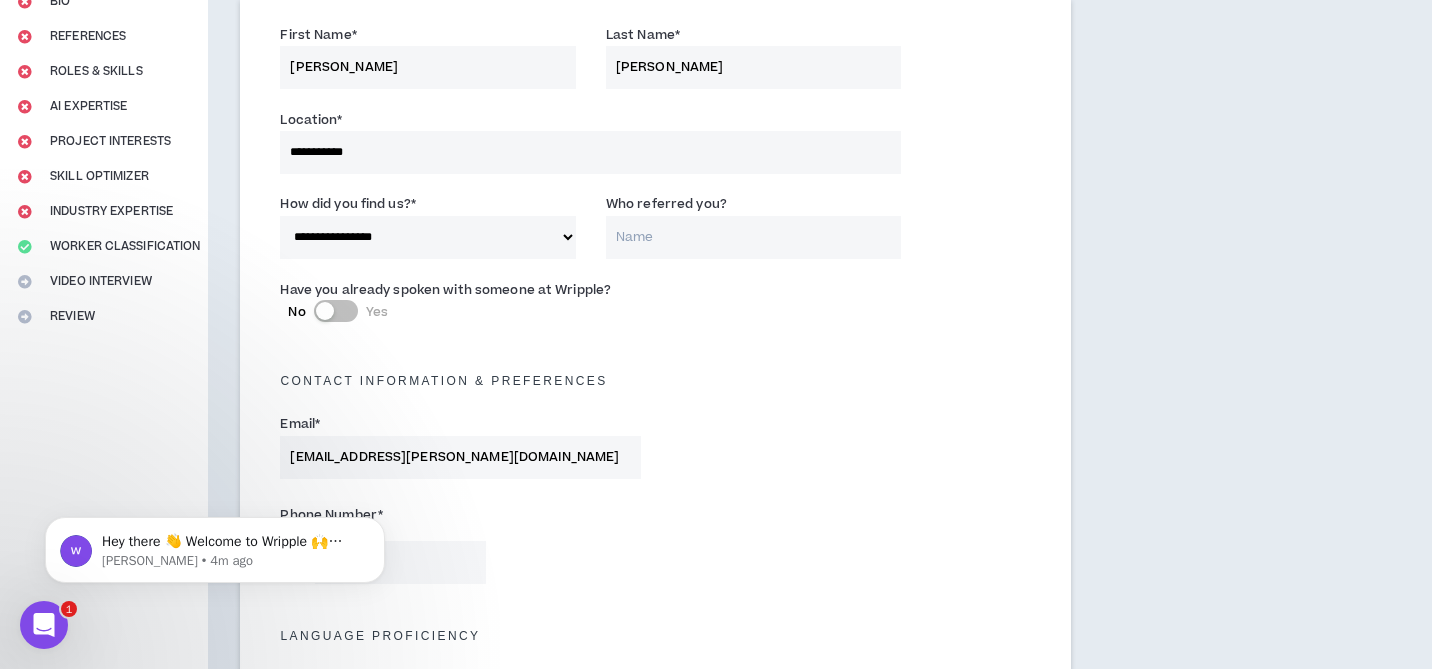 click on "Who referred you?" at bounding box center (753, 237) 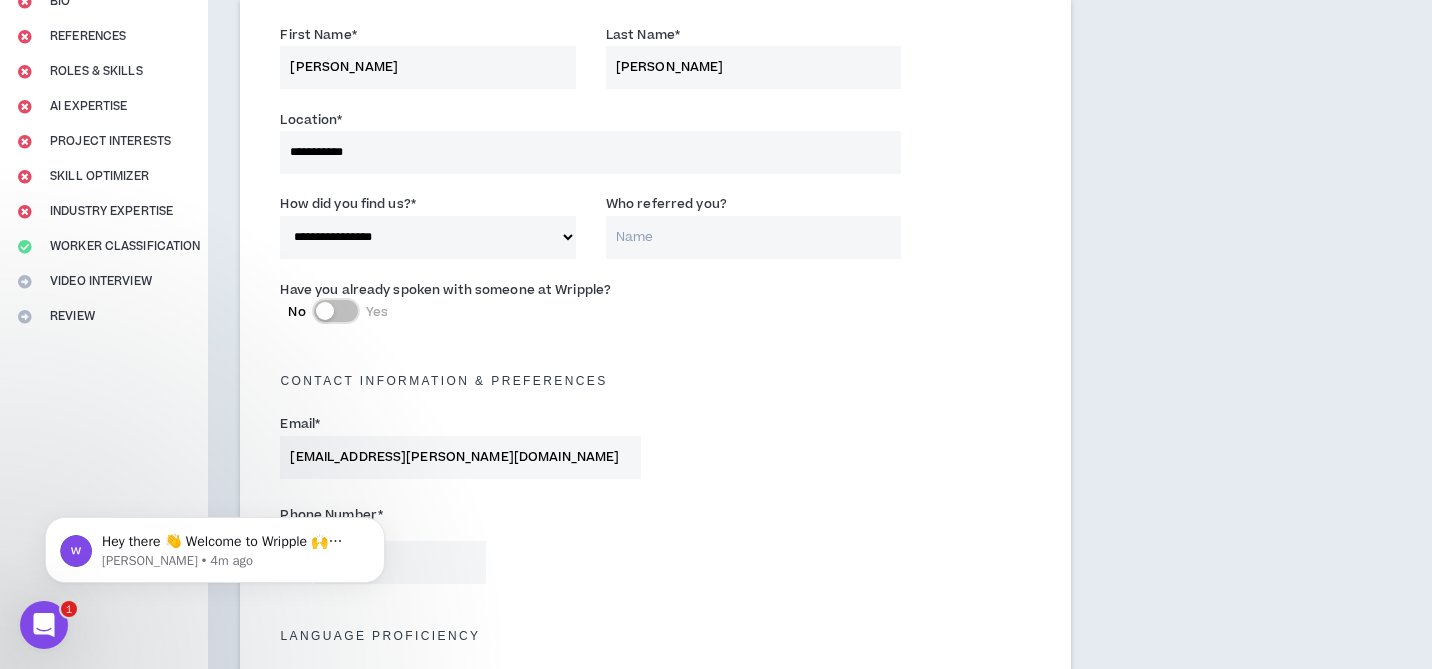 click on "No Yes" at bounding box center [336, 311] 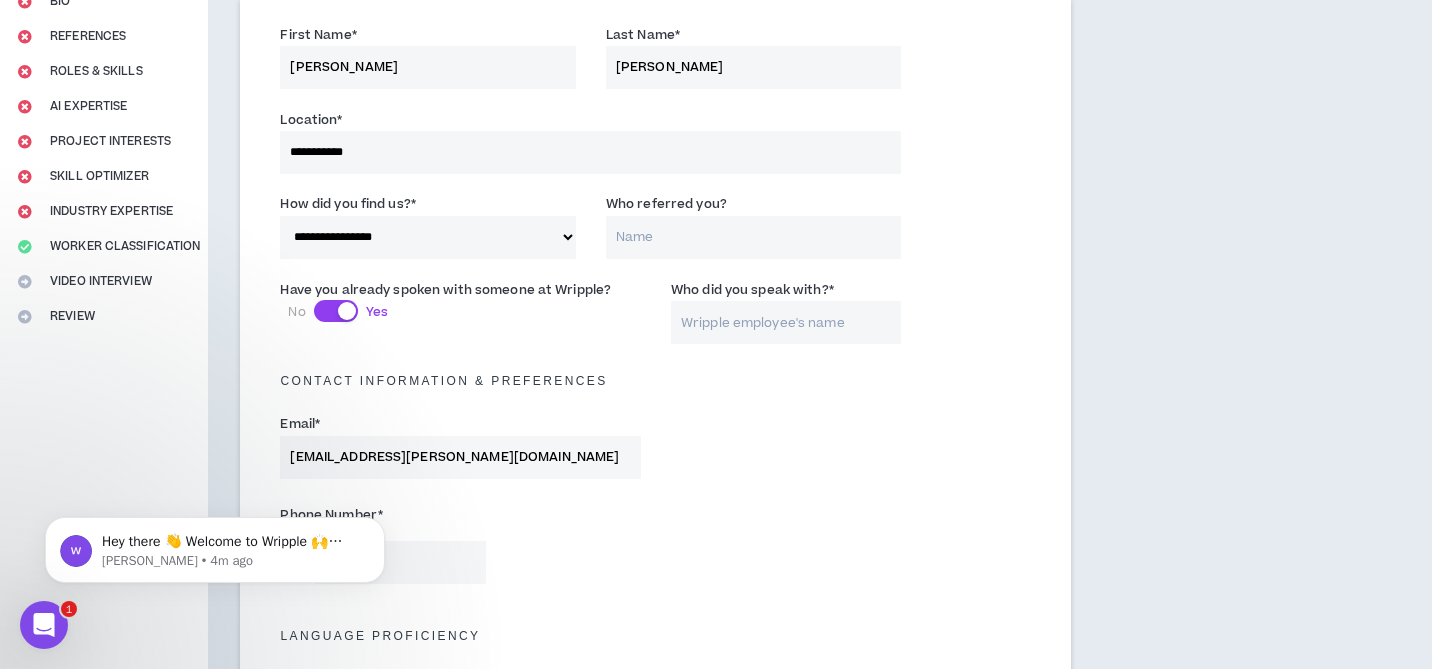click on "No Yes" at bounding box center (336, 311) 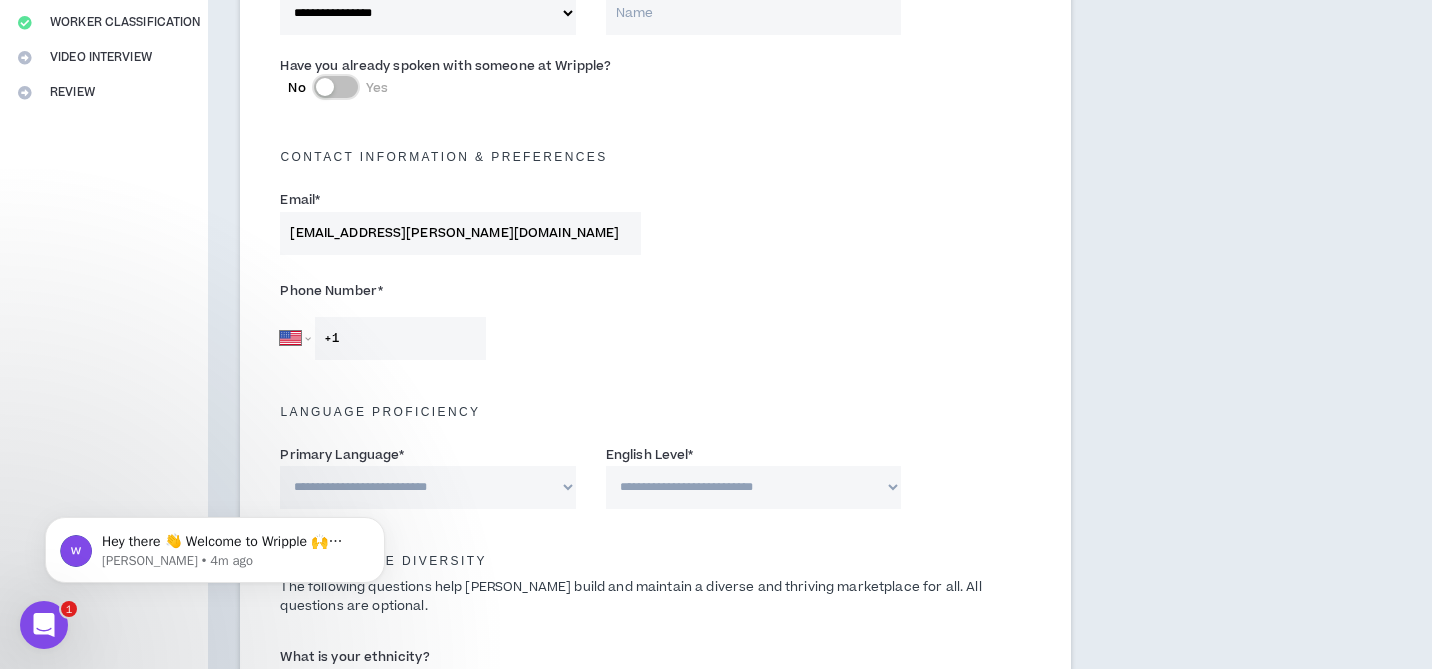 scroll, scrollTop: 452, scrollLeft: 0, axis: vertical 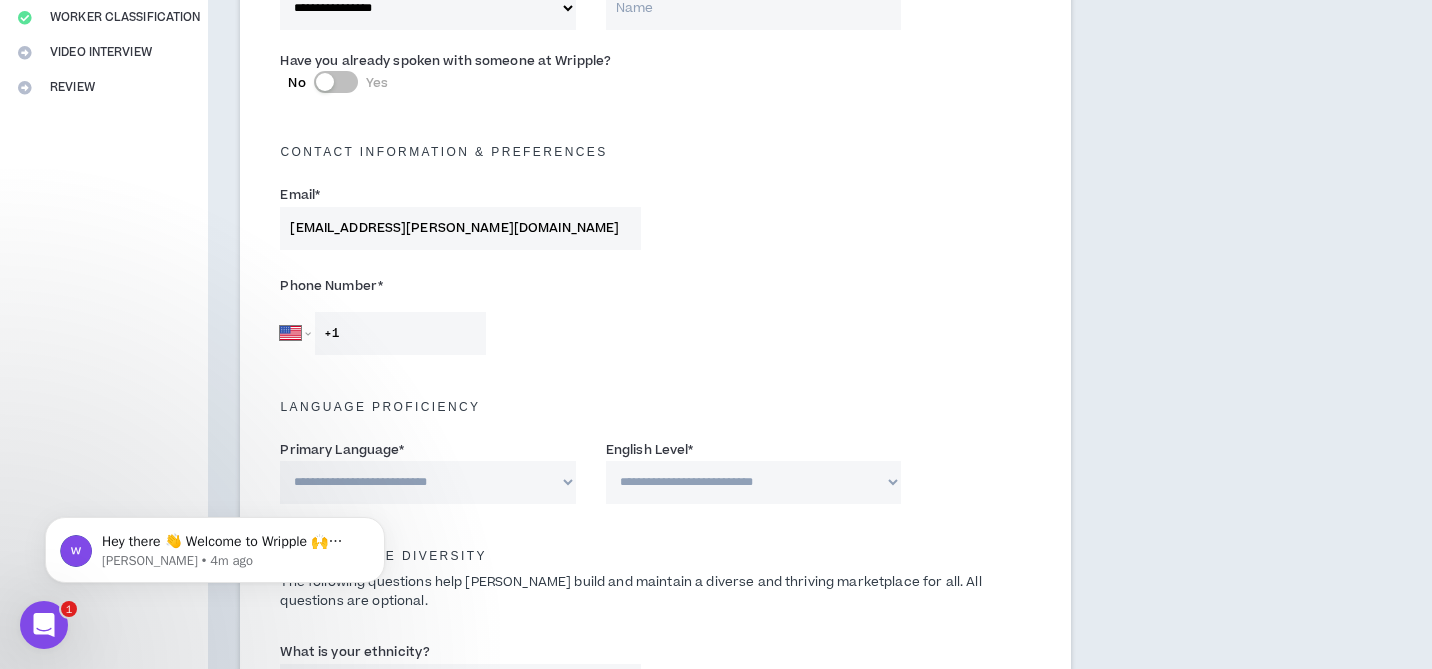click on "+1" at bounding box center (400, 333) 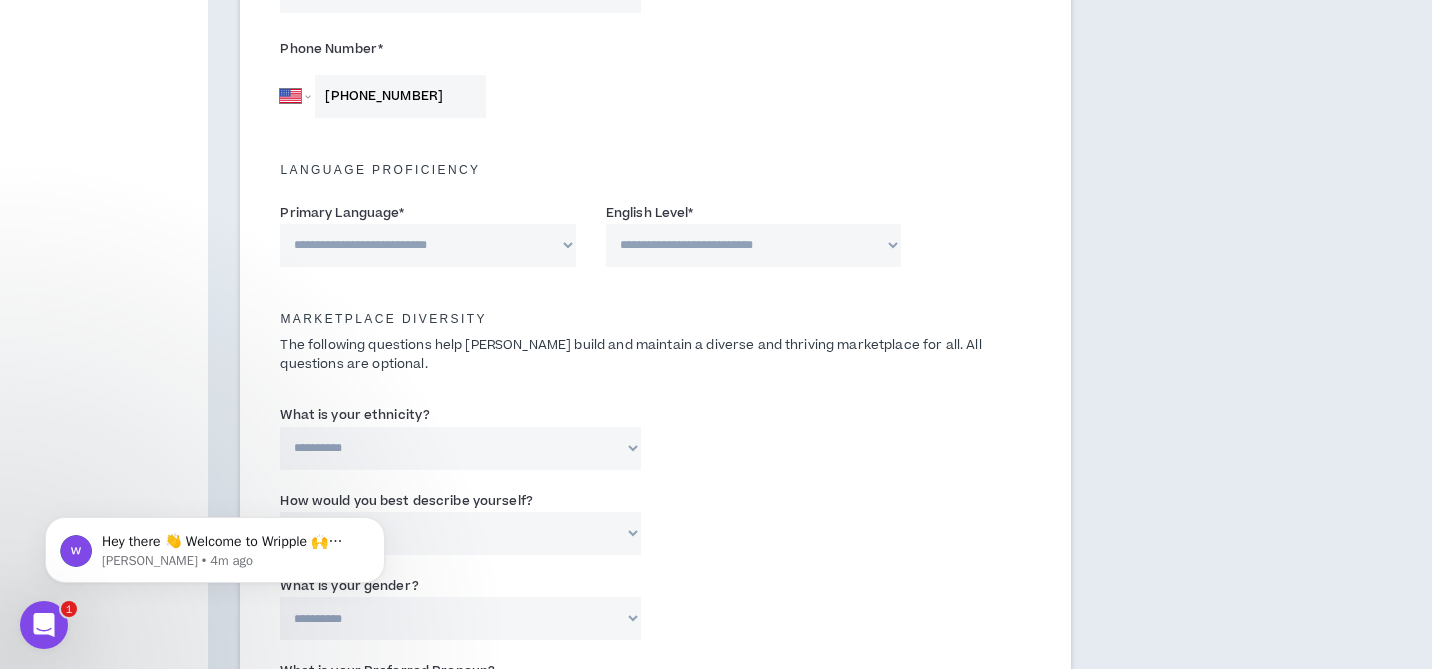 scroll, scrollTop: 696, scrollLeft: 0, axis: vertical 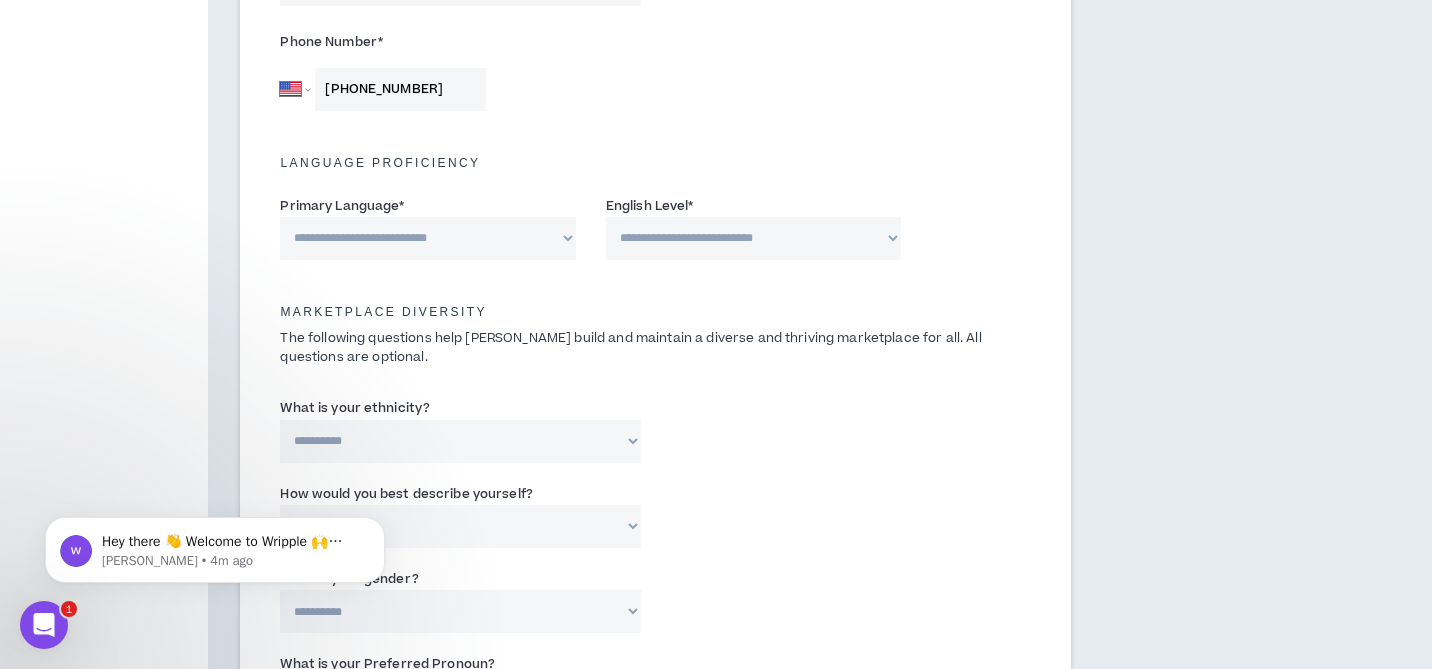 type on "[PHONE_NUMBER]" 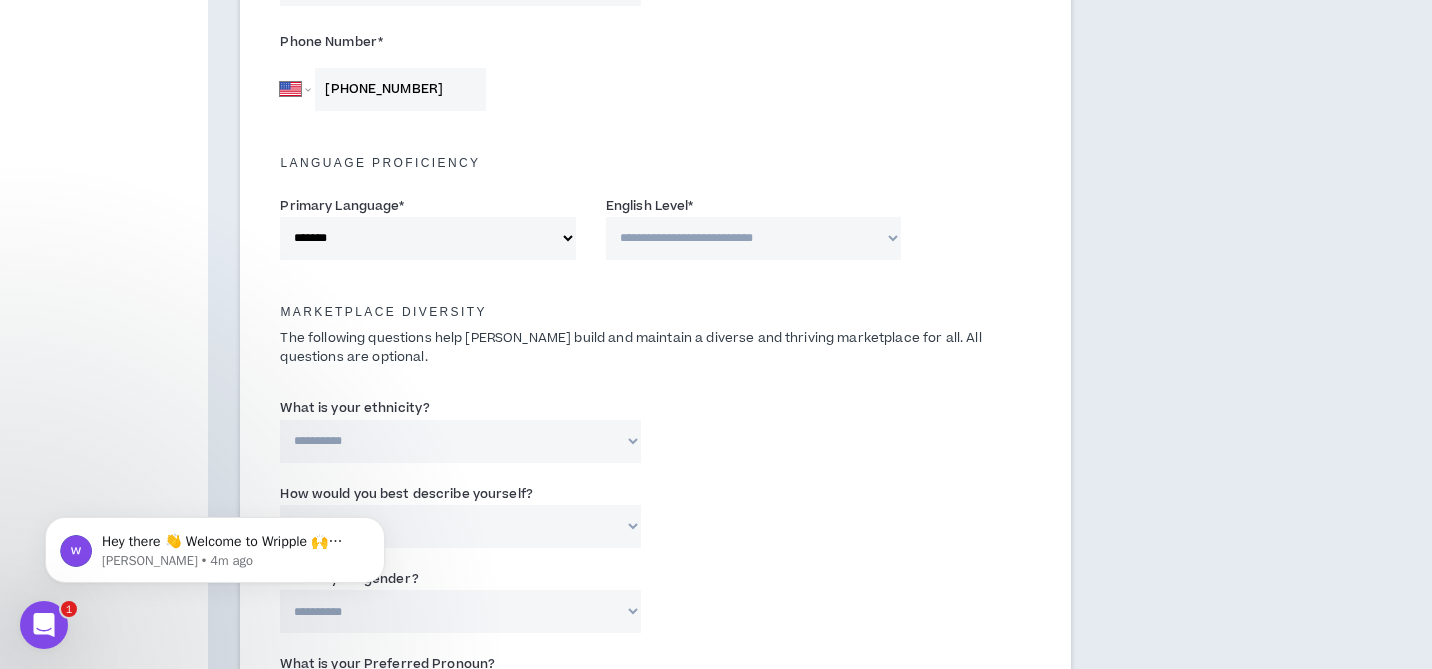click on "**********" at bounding box center [753, 238] 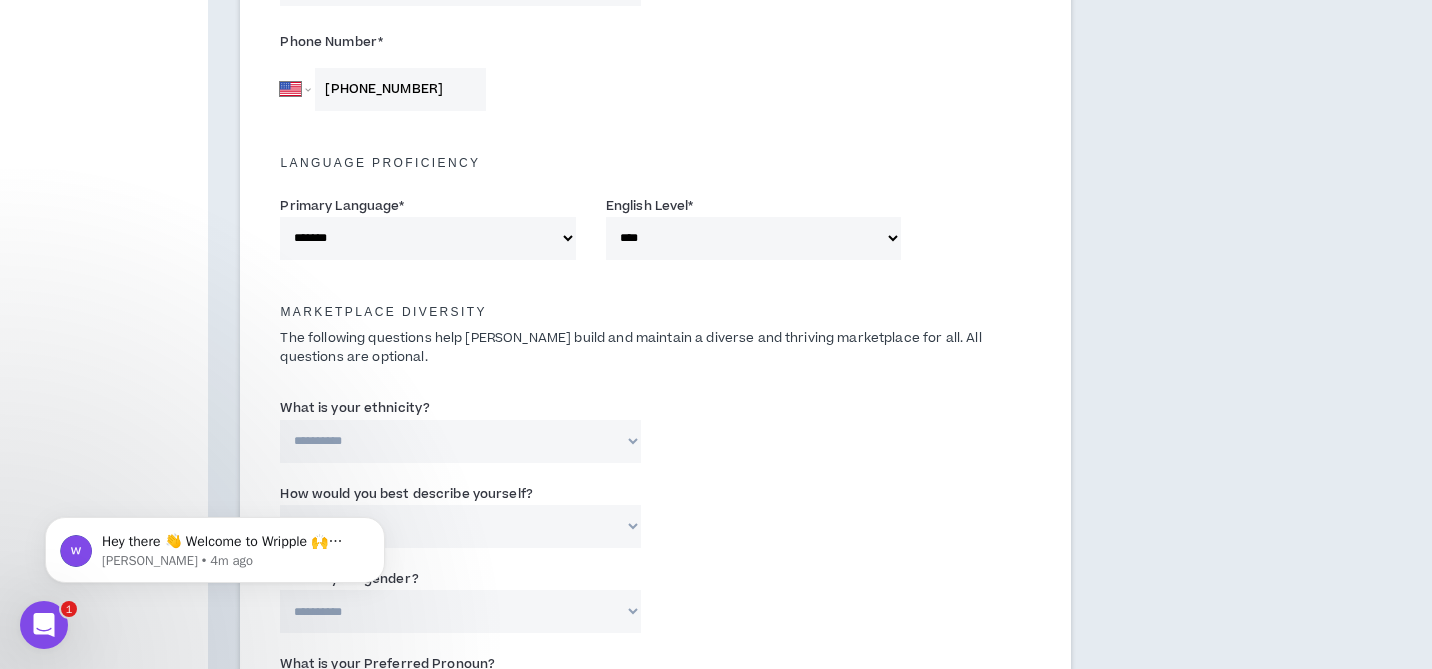 click on "Marketplace Diversity" at bounding box center (655, 312) 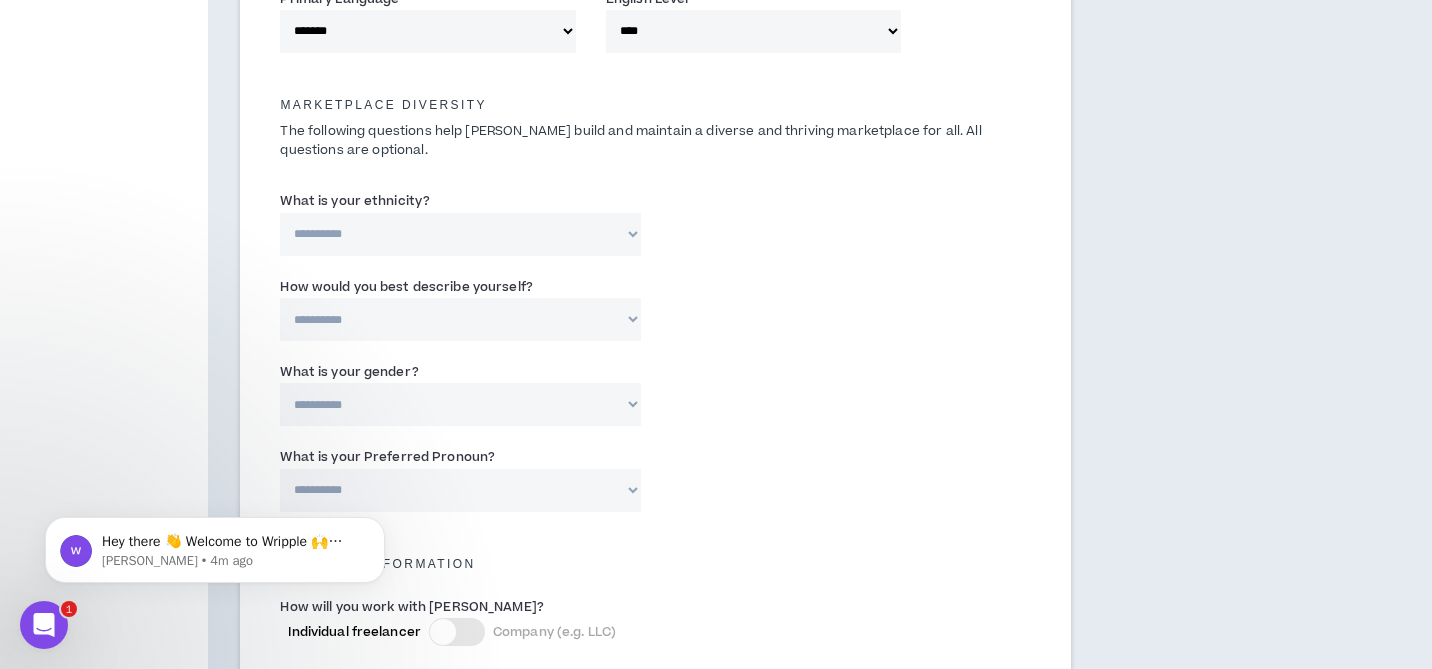 scroll, scrollTop: 909, scrollLeft: 0, axis: vertical 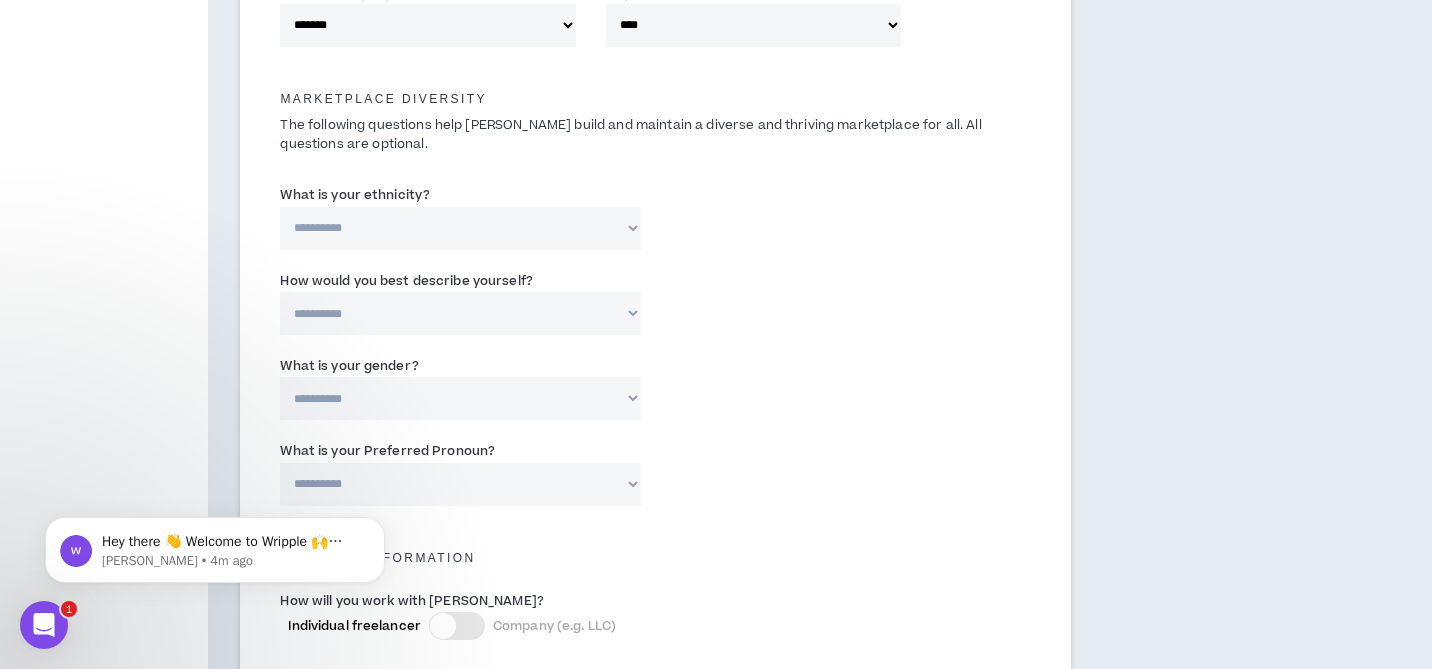 click on "**********" at bounding box center [460, 228] 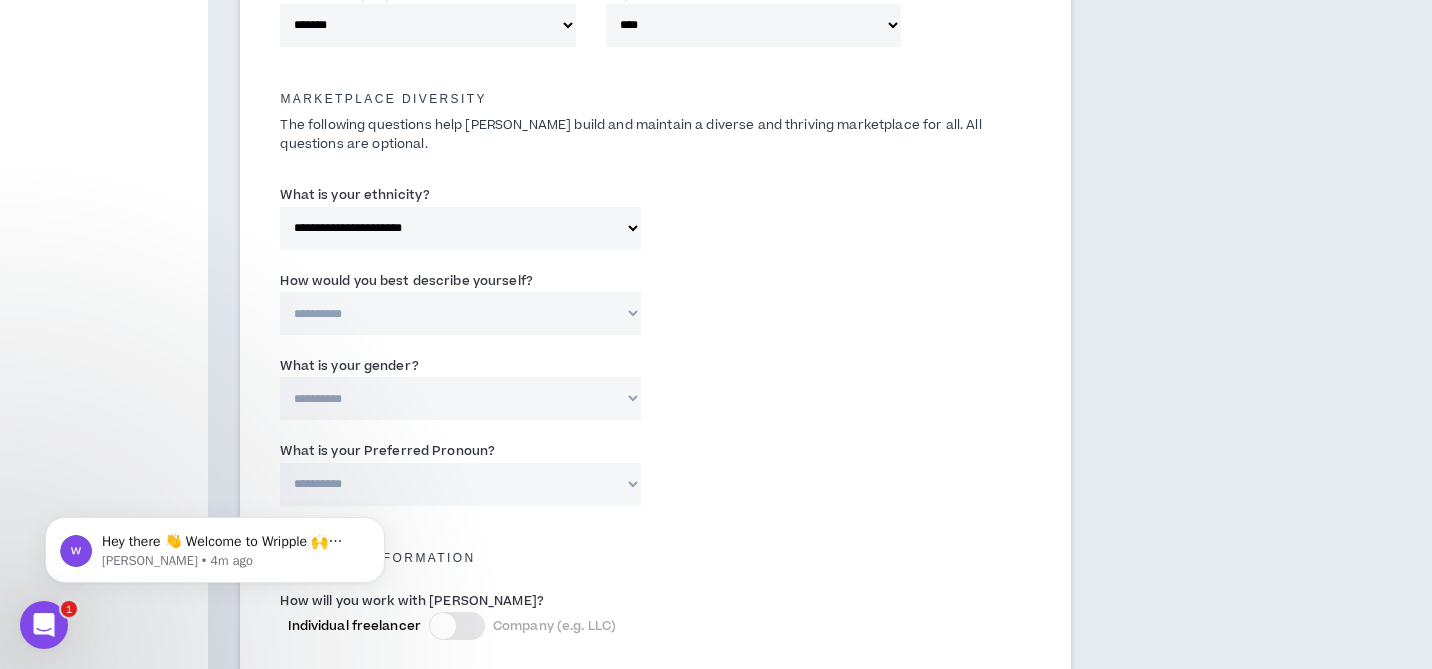 click on "**********" at bounding box center [460, 313] 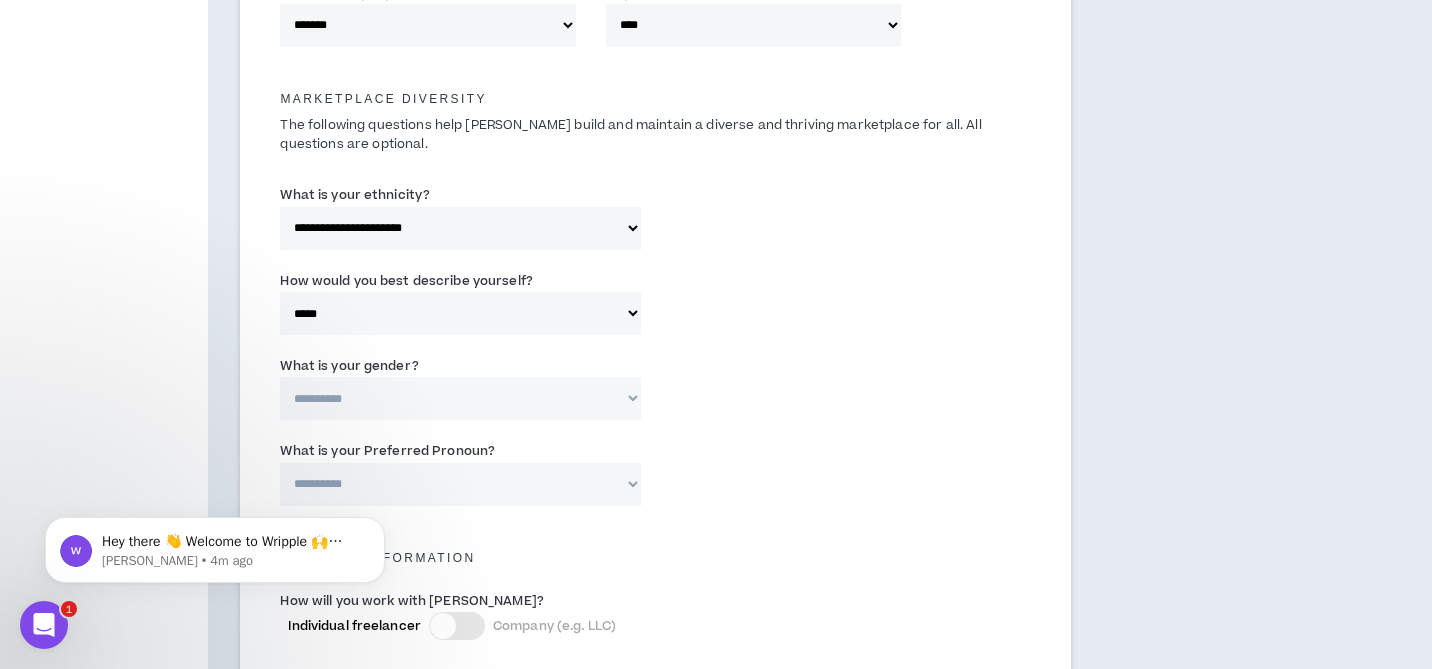 click on "**********" at bounding box center (460, 398) 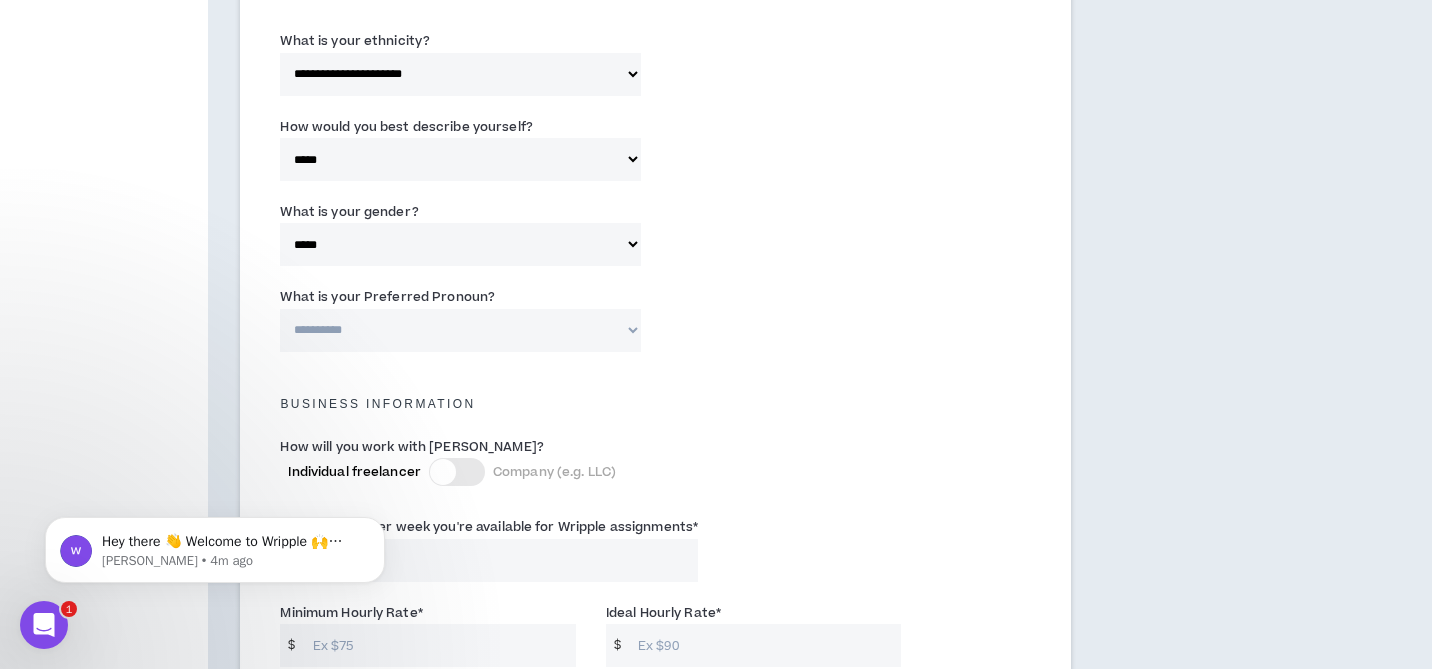 scroll, scrollTop: 1079, scrollLeft: 0, axis: vertical 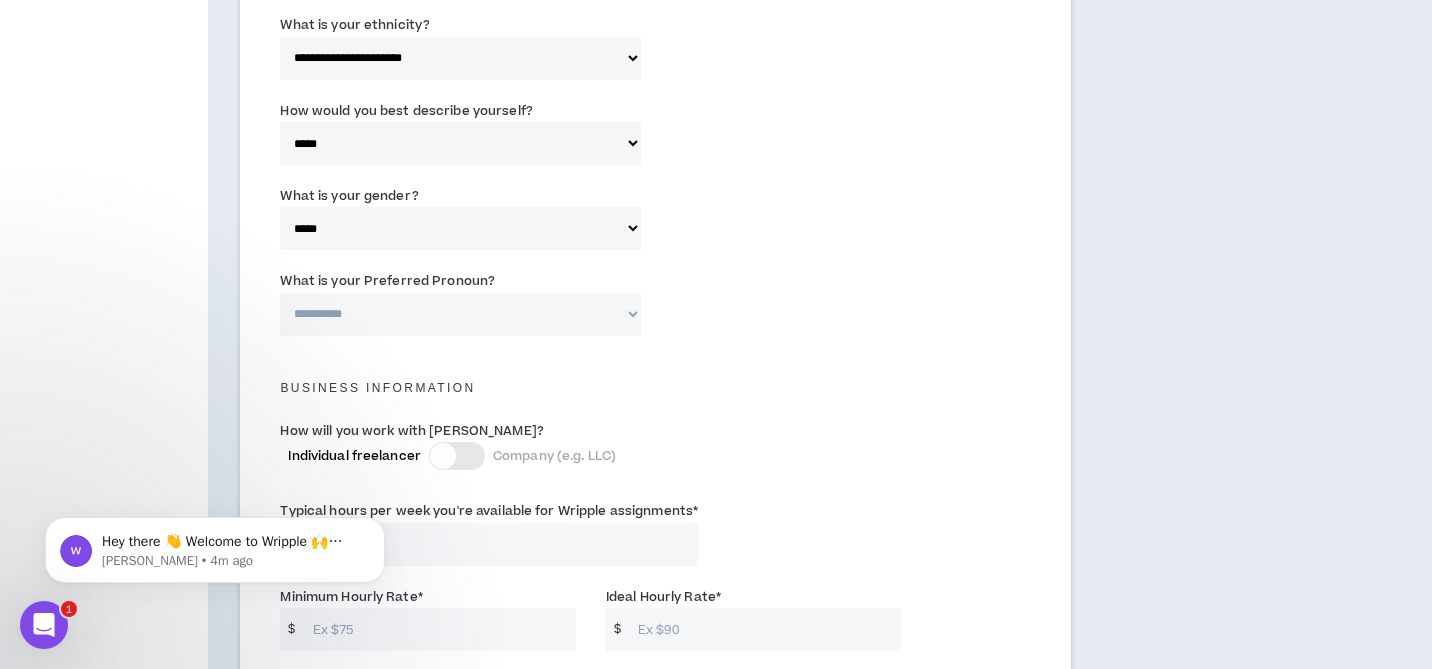 click on "**********" at bounding box center (460, 314) 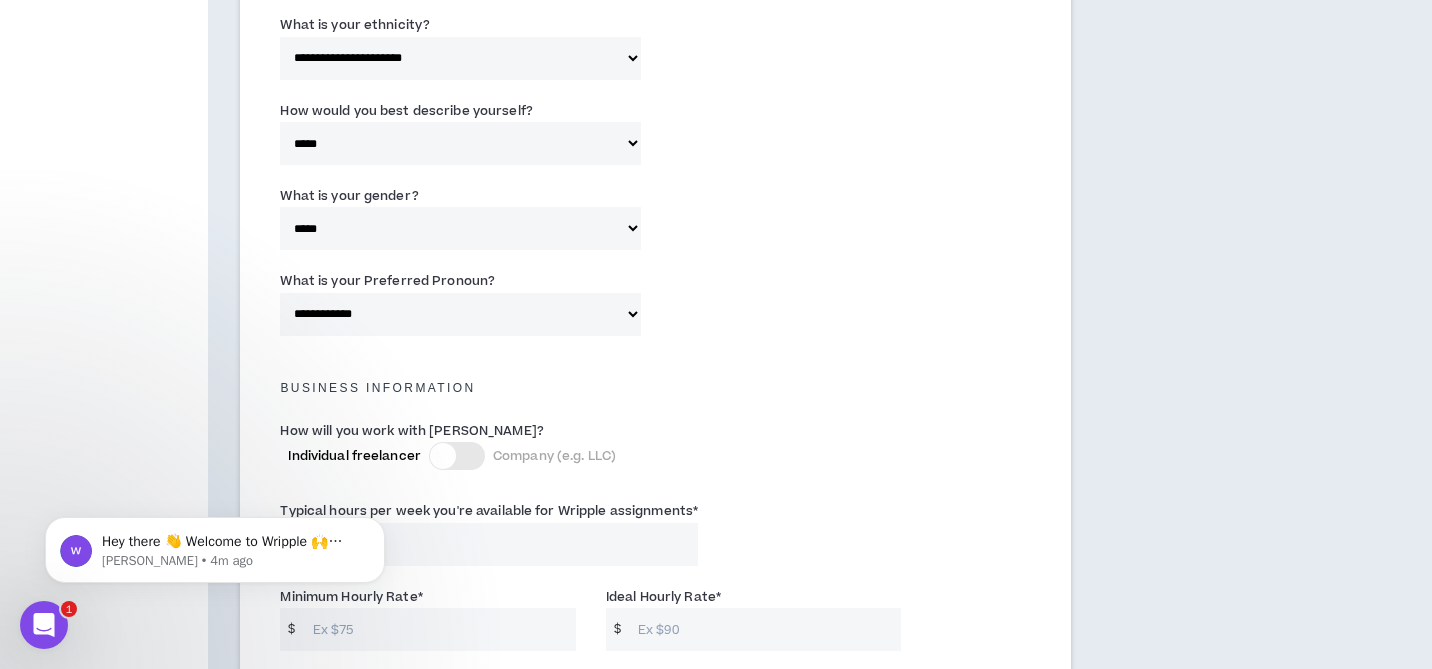 click on "Business Information" at bounding box center [655, 383] 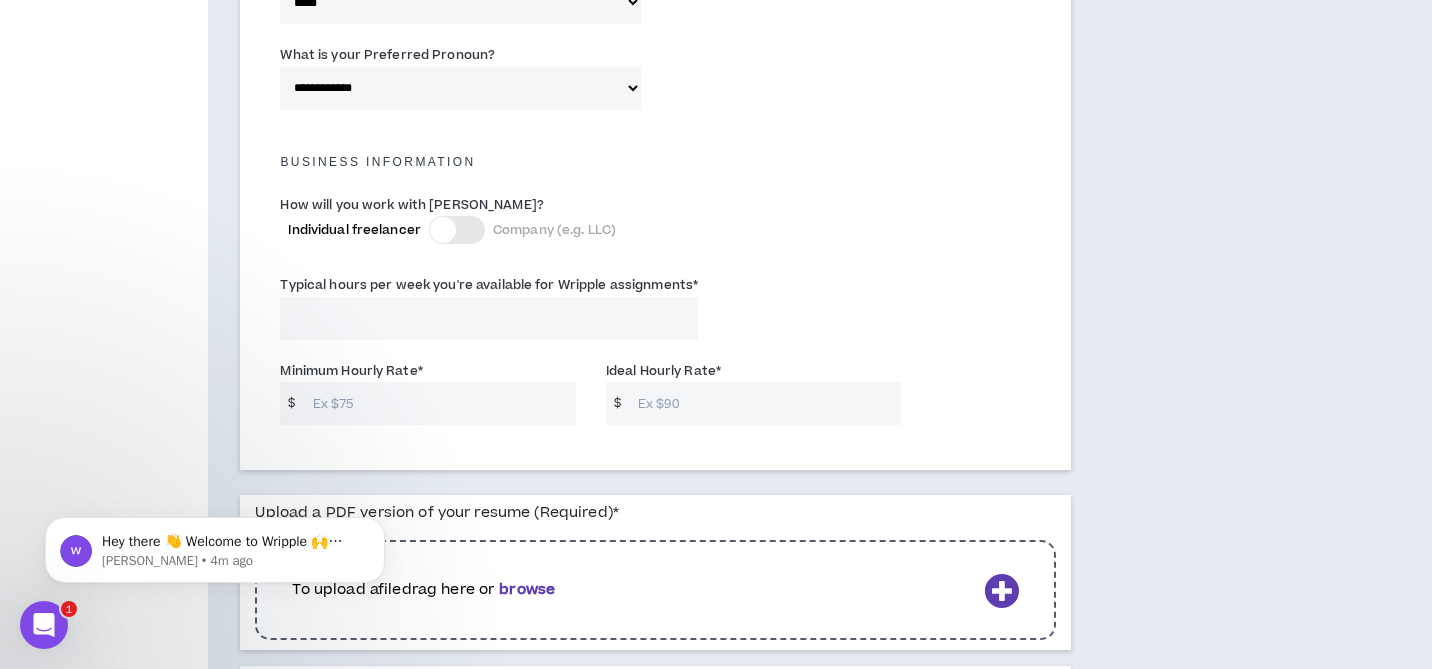 scroll, scrollTop: 1311, scrollLeft: 0, axis: vertical 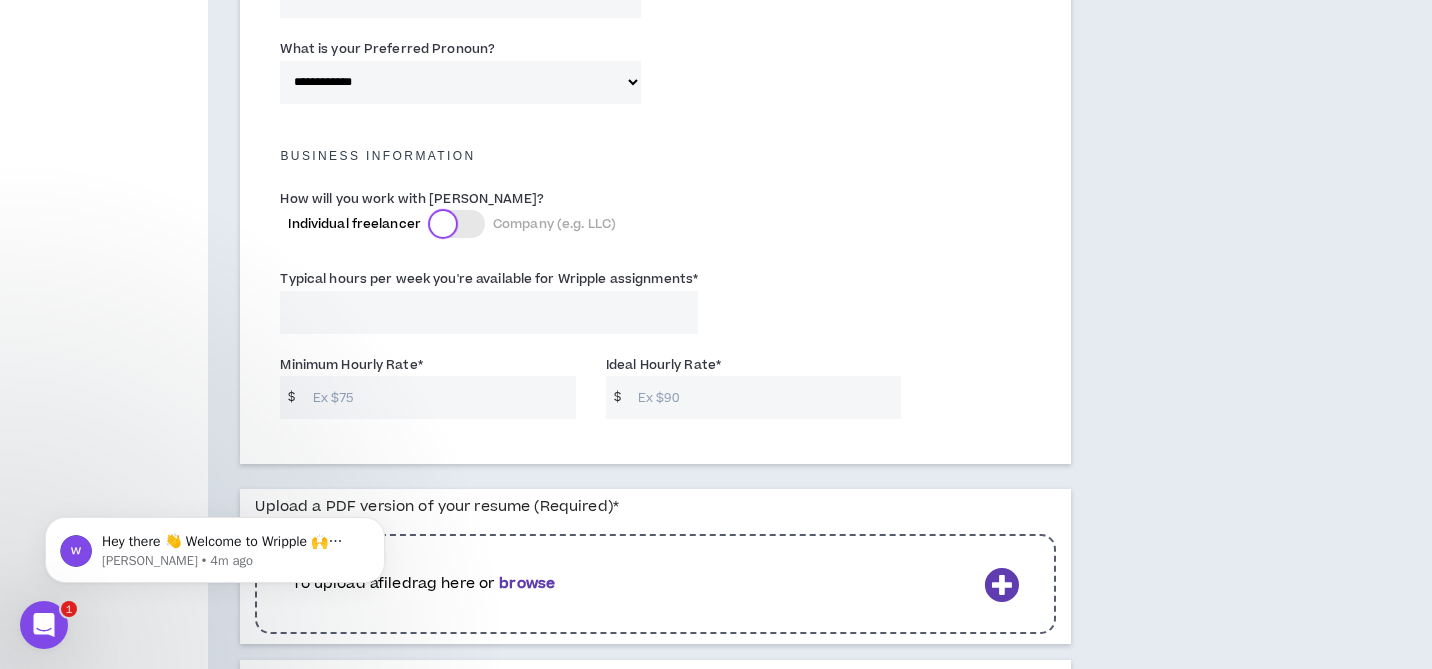 click at bounding box center [443, 224] 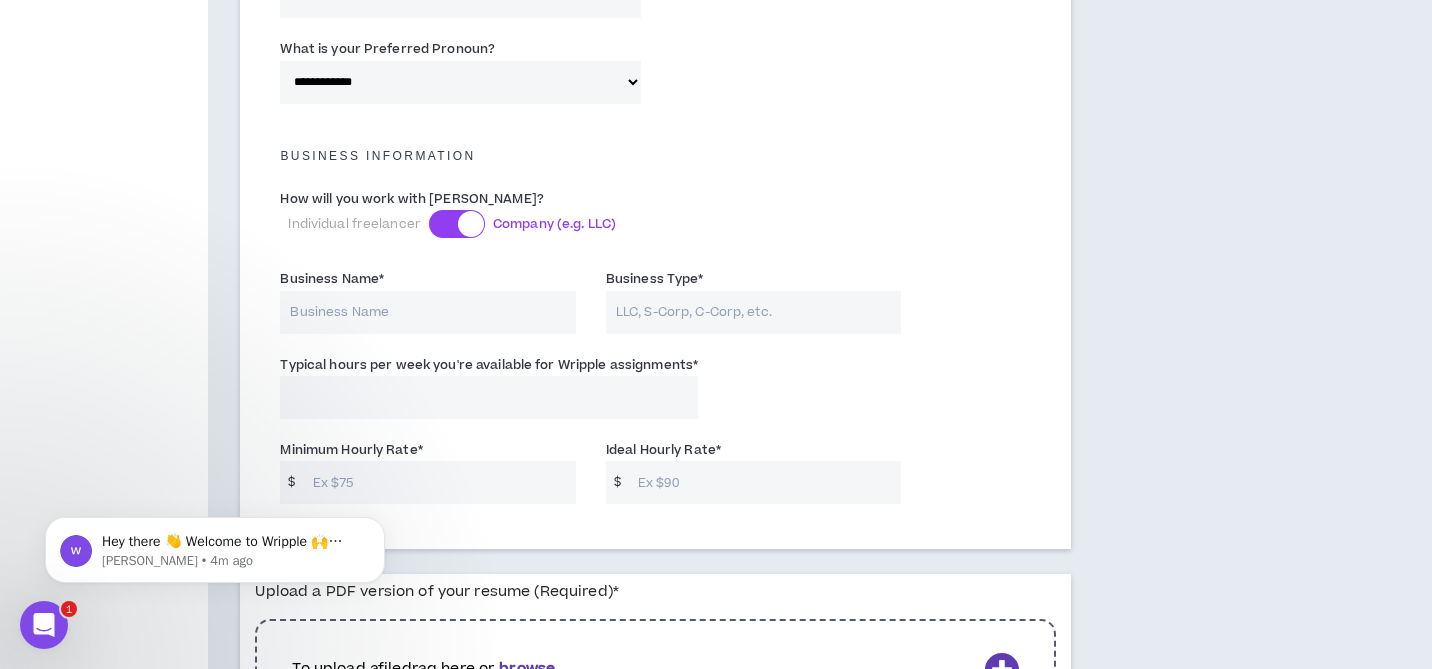 click at bounding box center (457, 224) 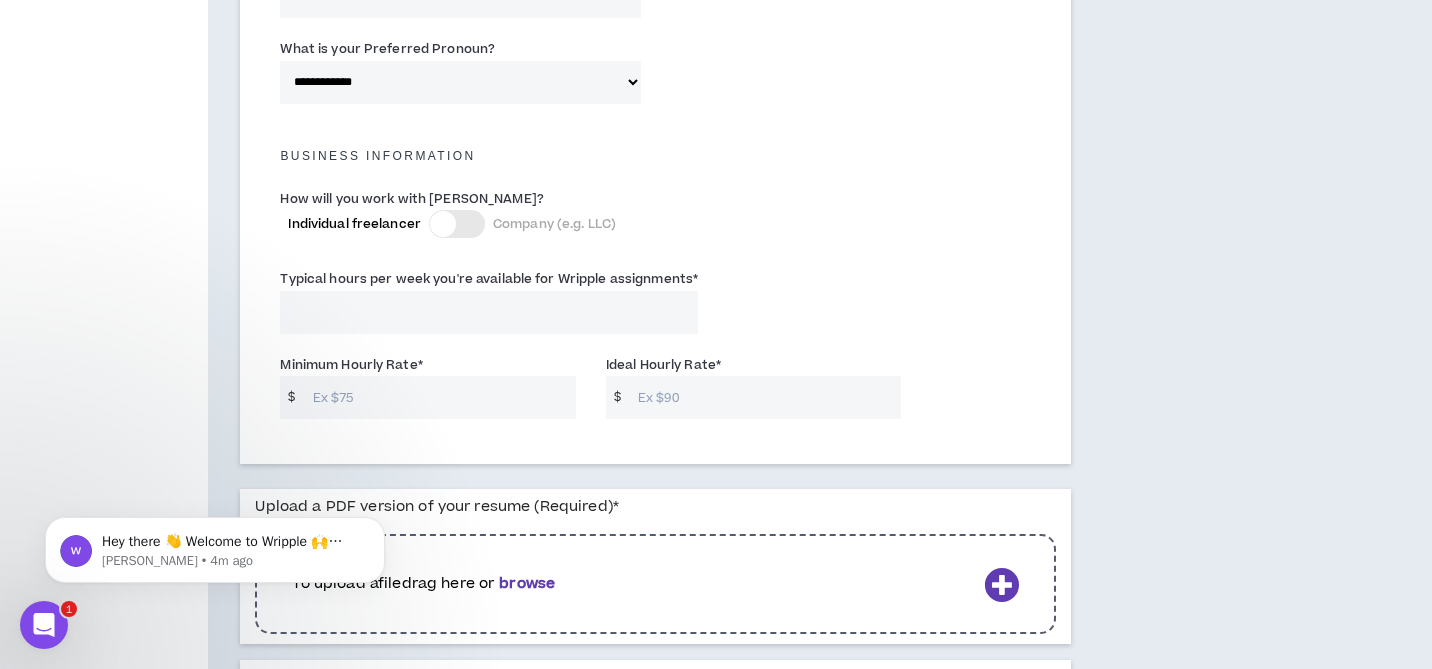 click on "Minimum Hourly Rate  *" at bounding box center (439, 397) 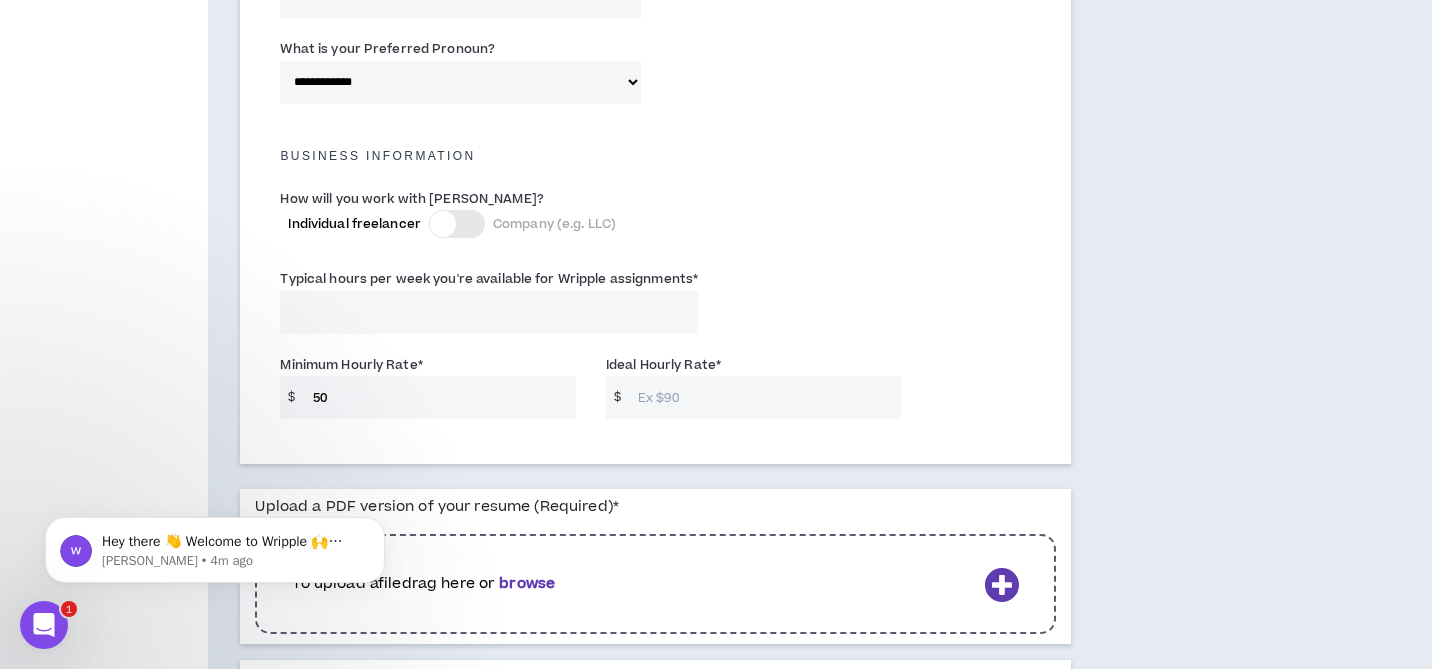 type on "50" 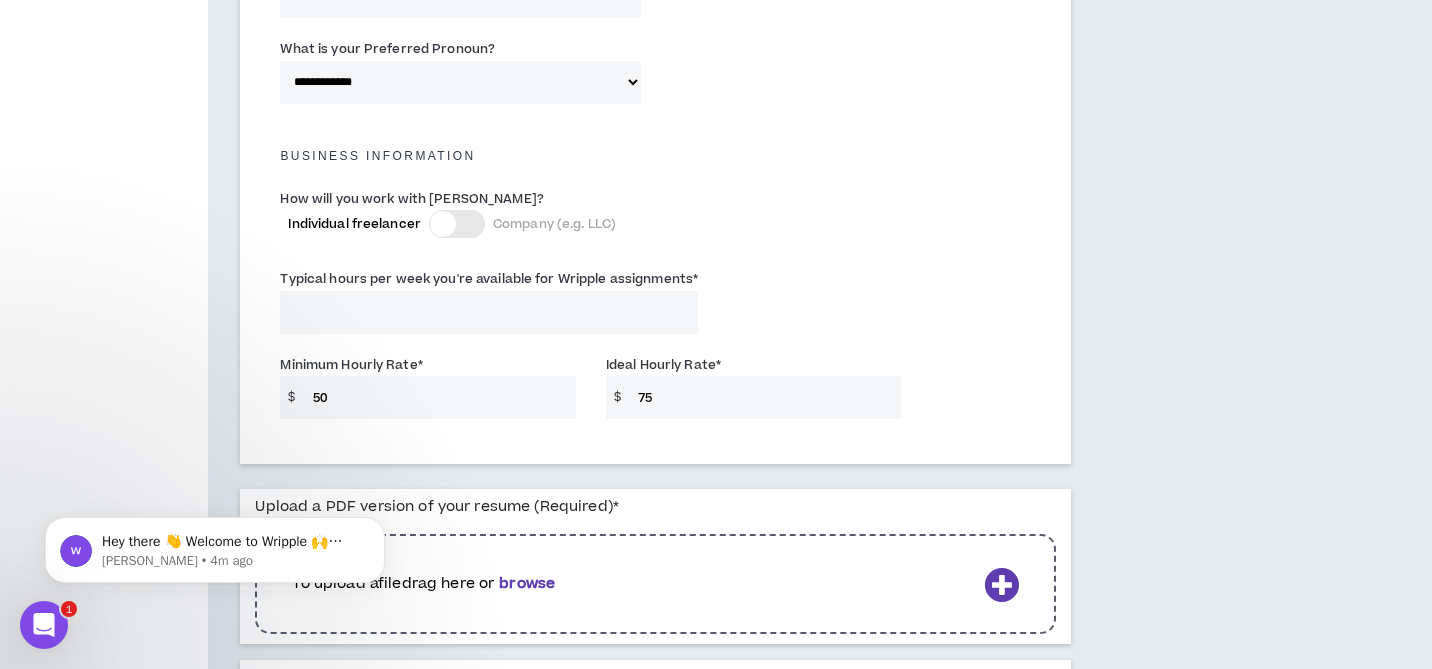 type on "75" 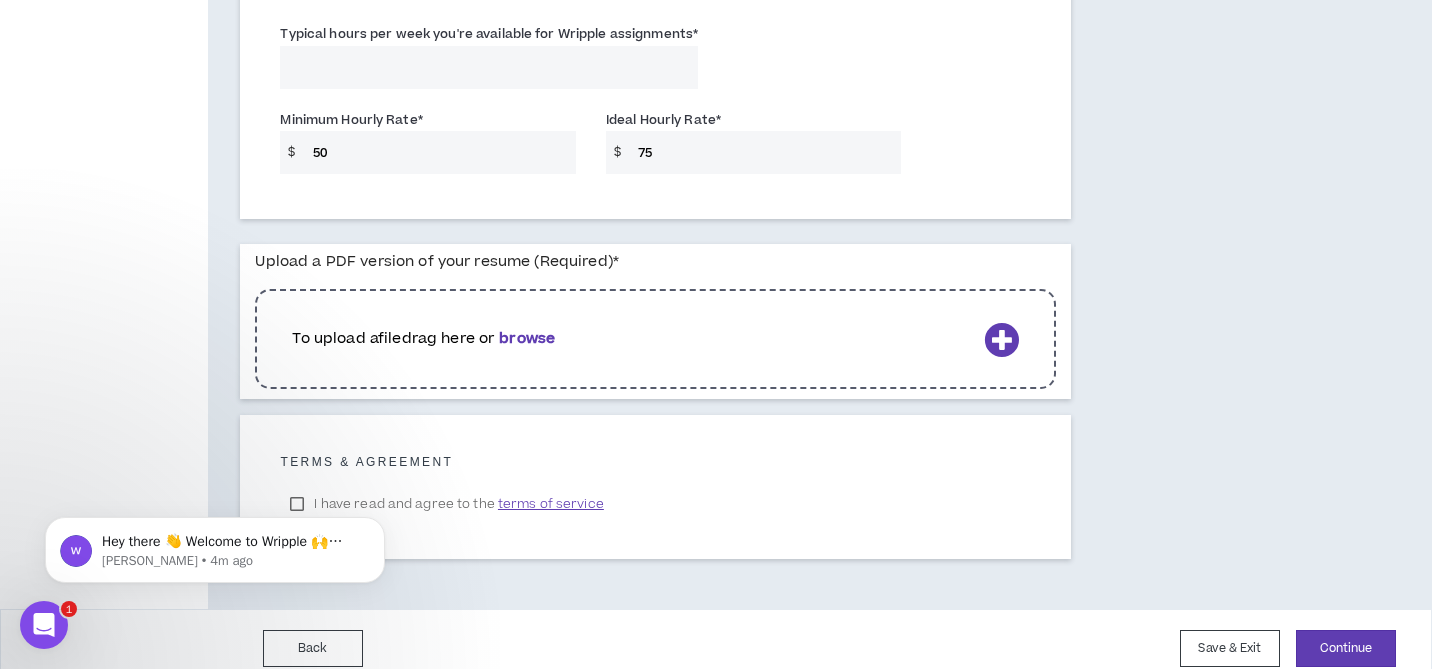 scroll, scrollTop: 1575, scrollLeft: 0, axis: vertical 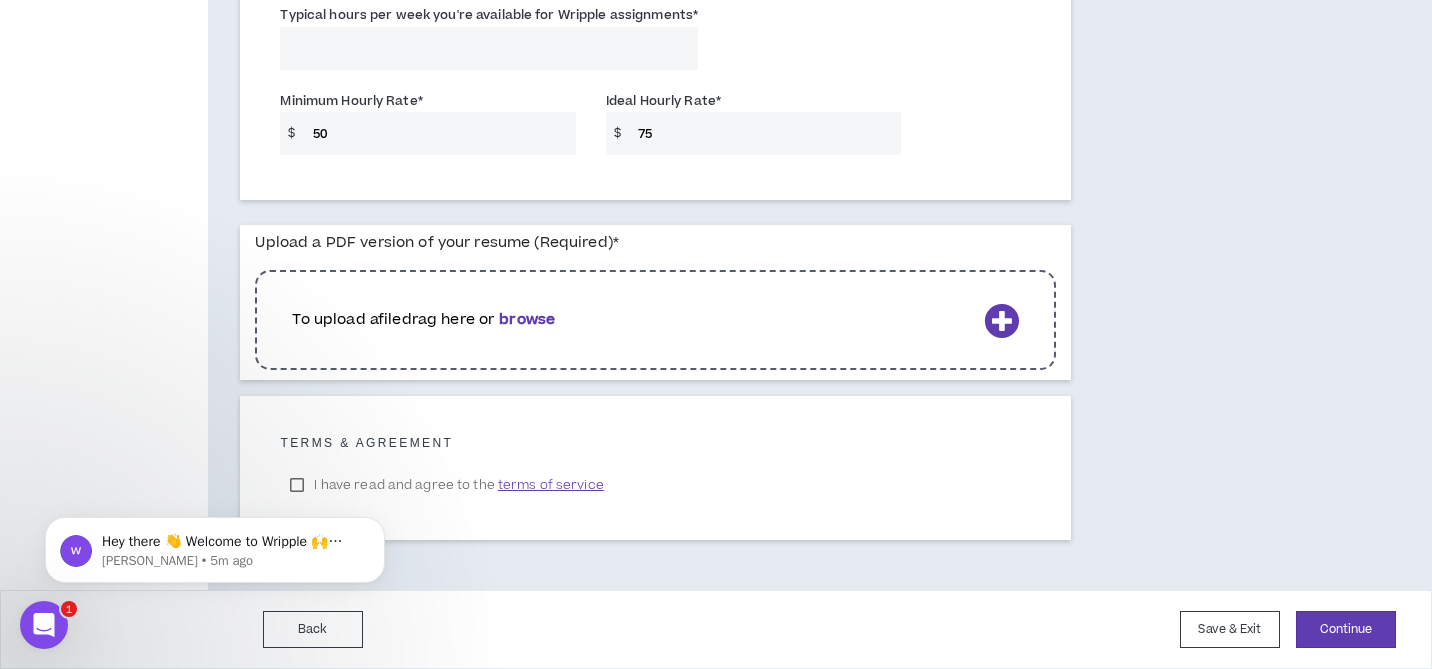 click on "To upload a  file  drag here or browse" at bounding box center (634, 320) 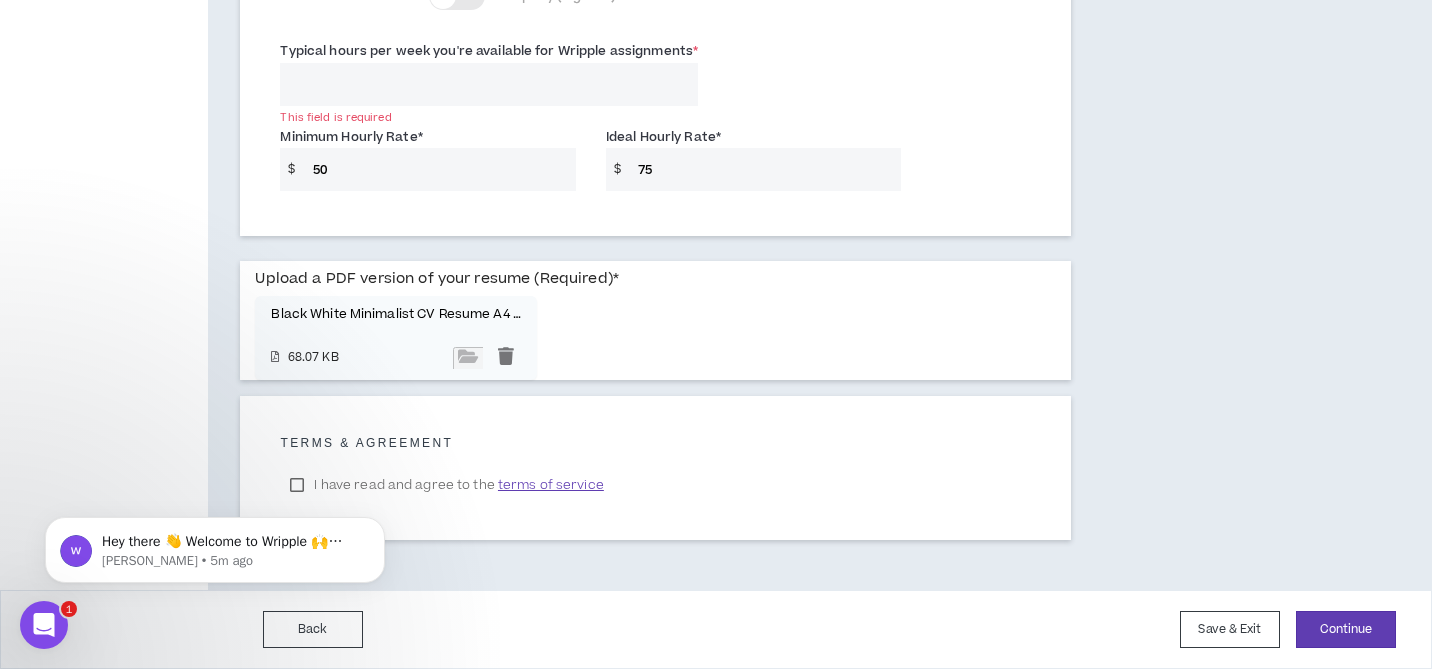 scroll, scrollTop: 1539, scrollLeft: 0, axis: vertical 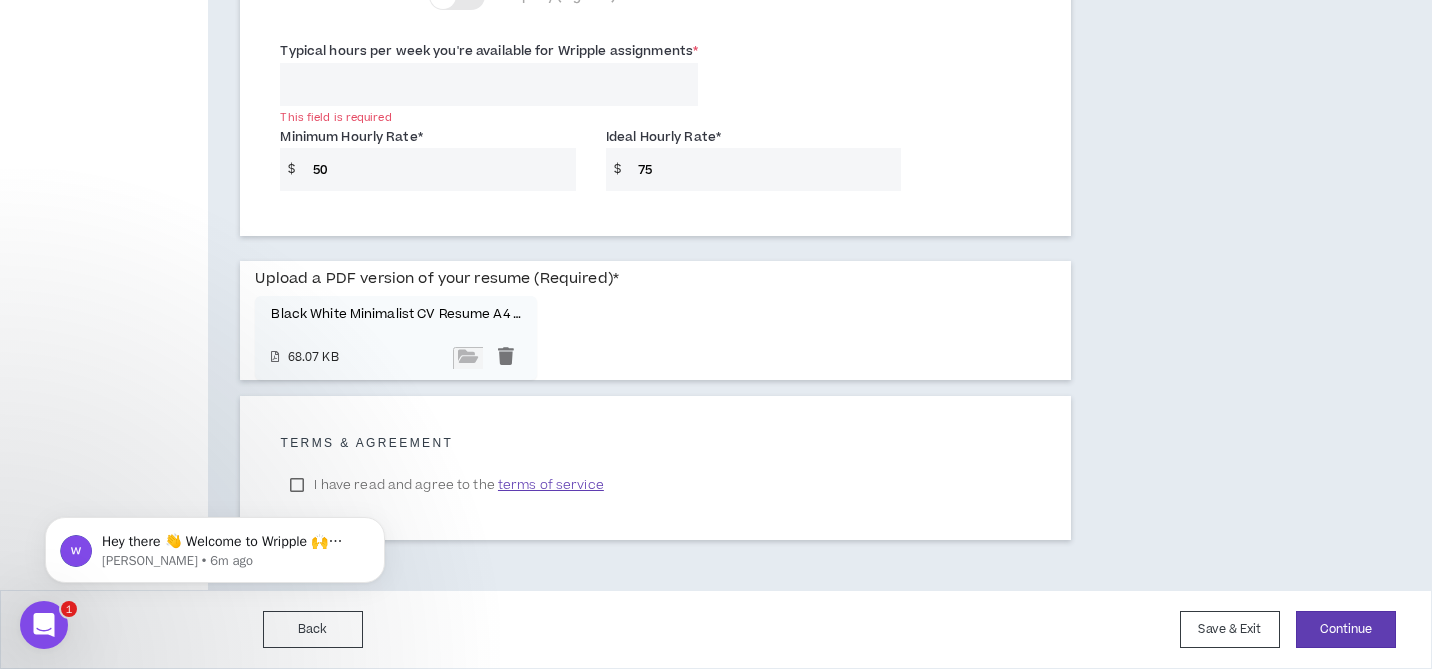 click on "Hey there 👋 Welcome to Wripple 🙌 Take a look around! If you have any questions, just reply to this message. [PERSON_NAME] • 6m ago" 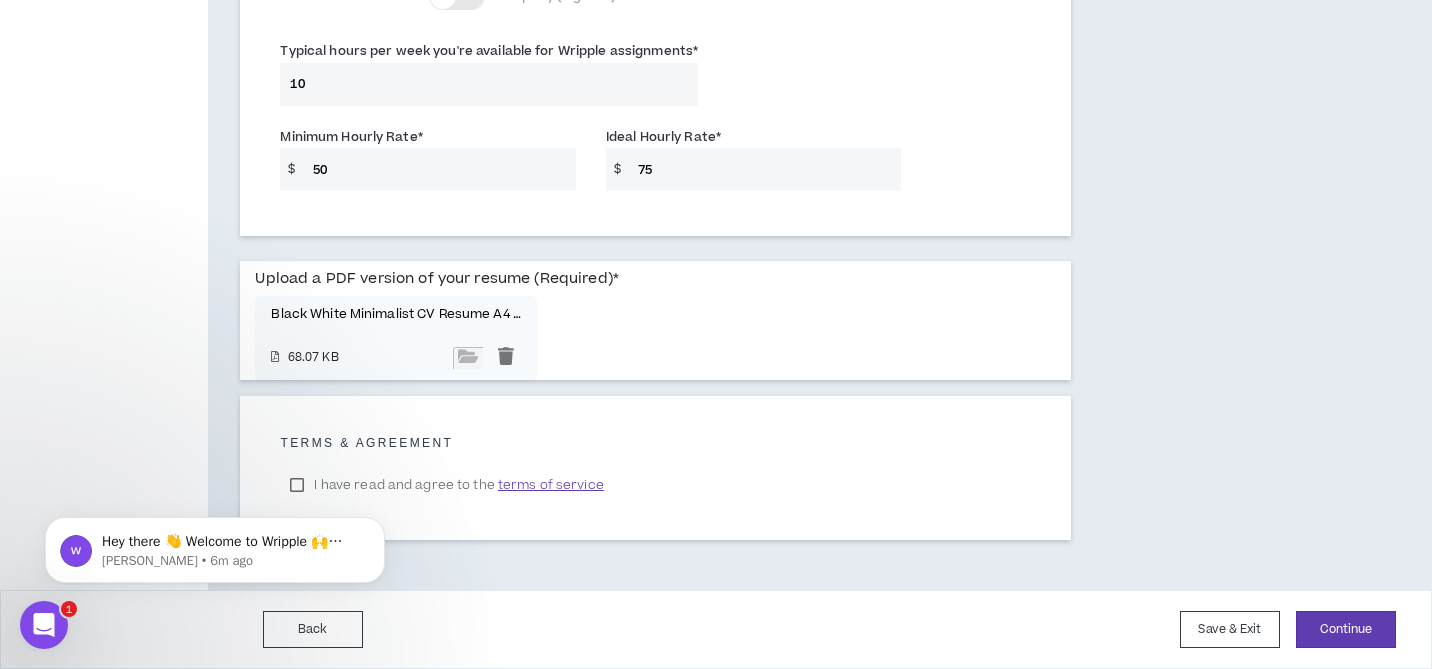 type on "1" 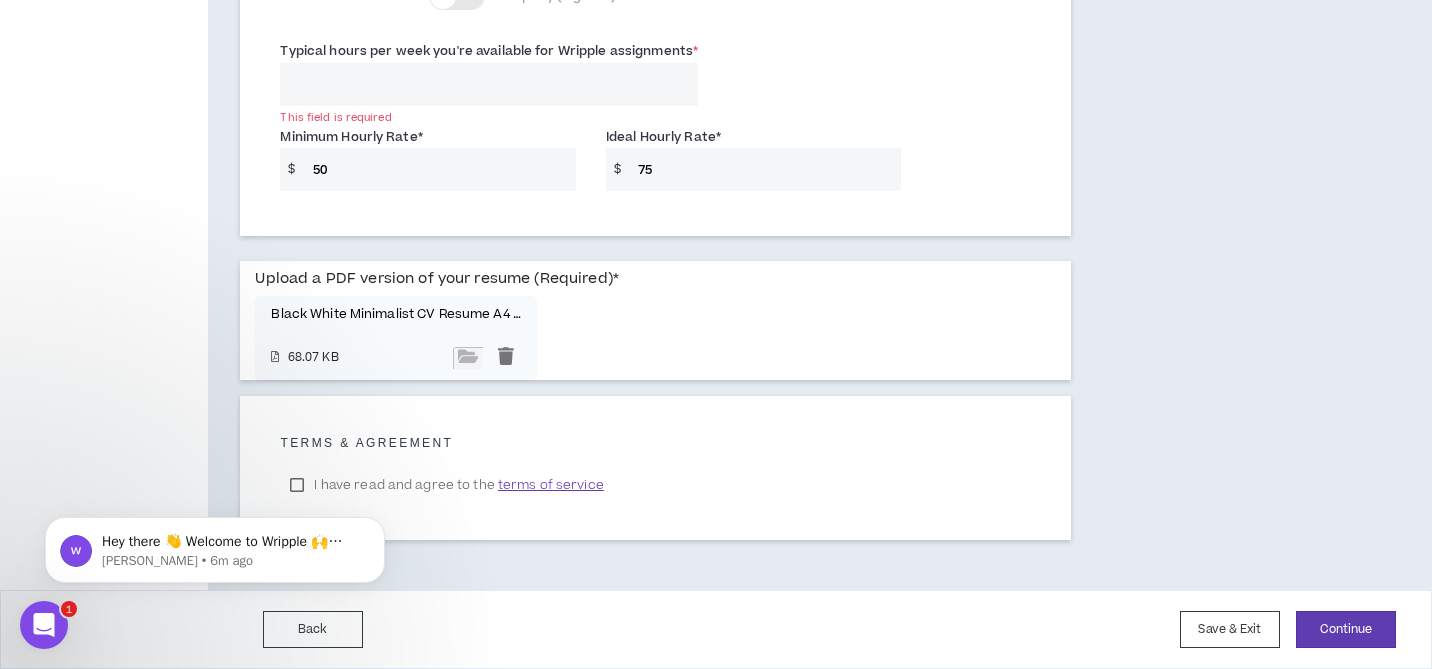 type on "8" 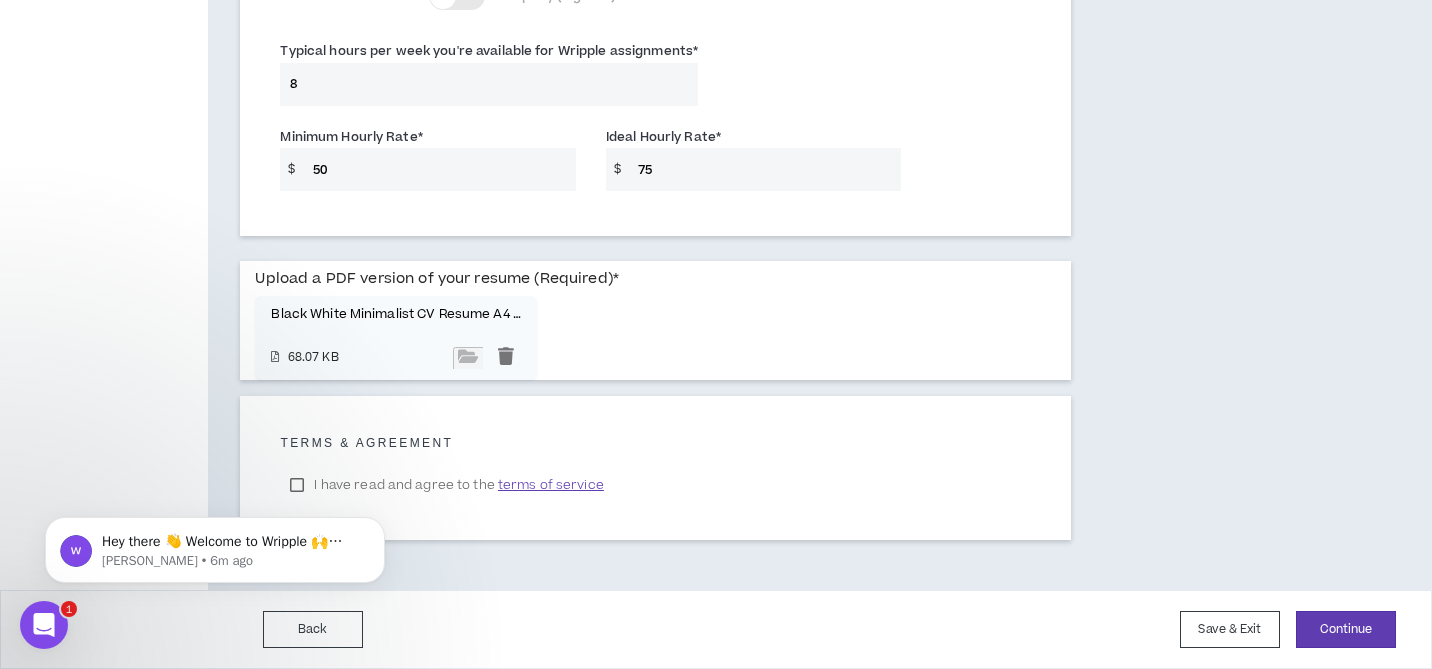 type 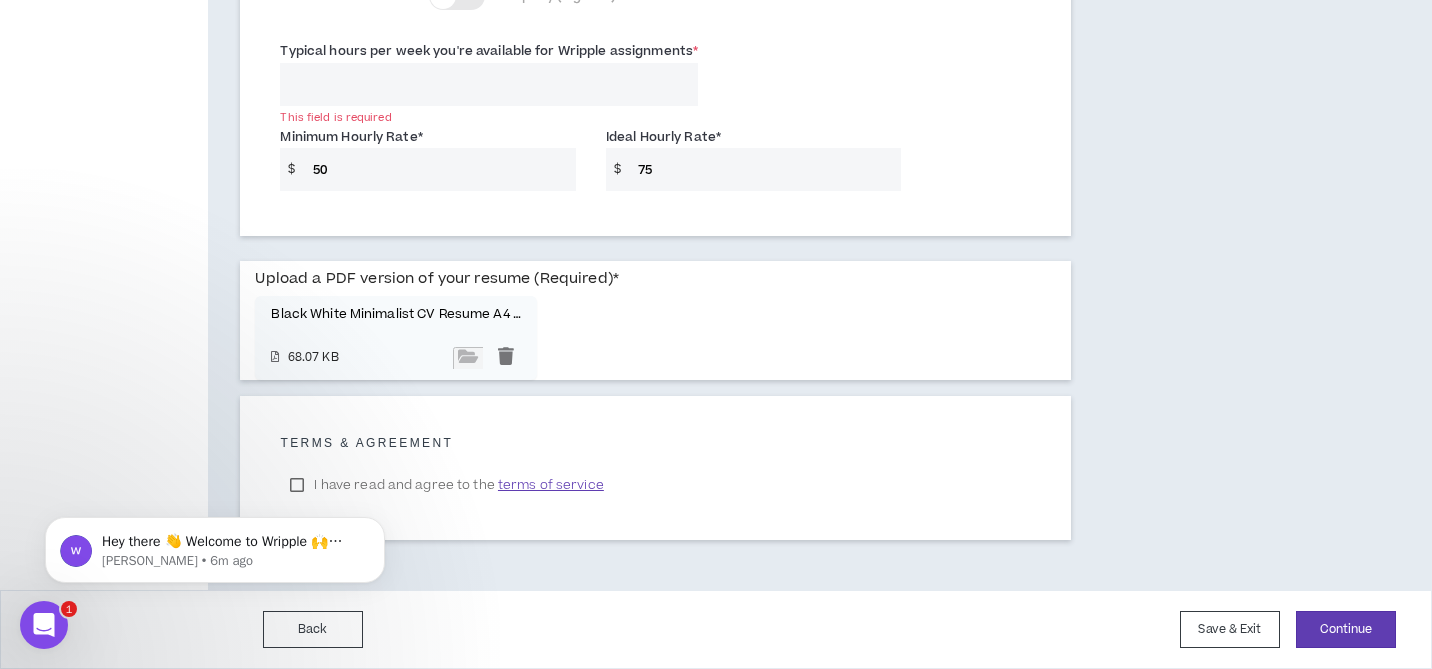 click on "Hey there 👋 Welcome to Wripple 🙌 Take a look around! If you have any questions, just reply to this message. [PERSON_NAME] • 6m ago" at bounding box center [215, 545] 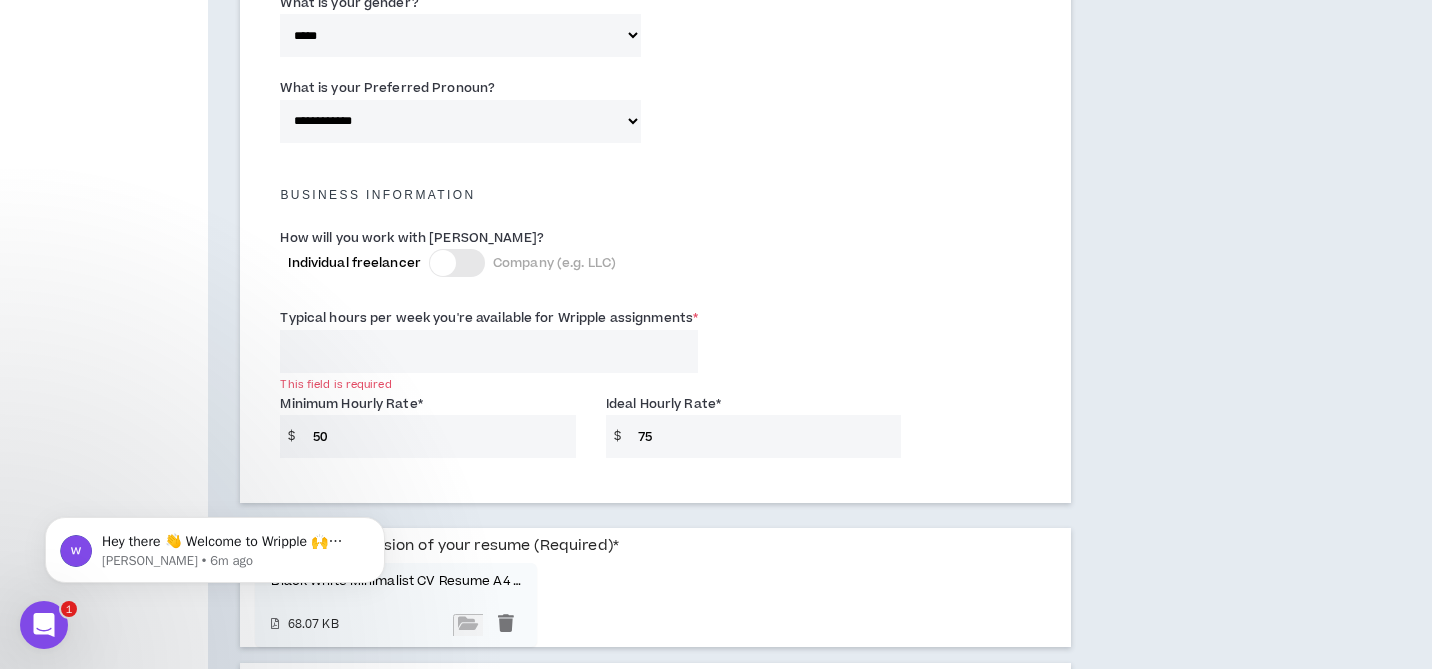 scroll, scrollTop: 1357, scrollLeft: 0, axis: vertical 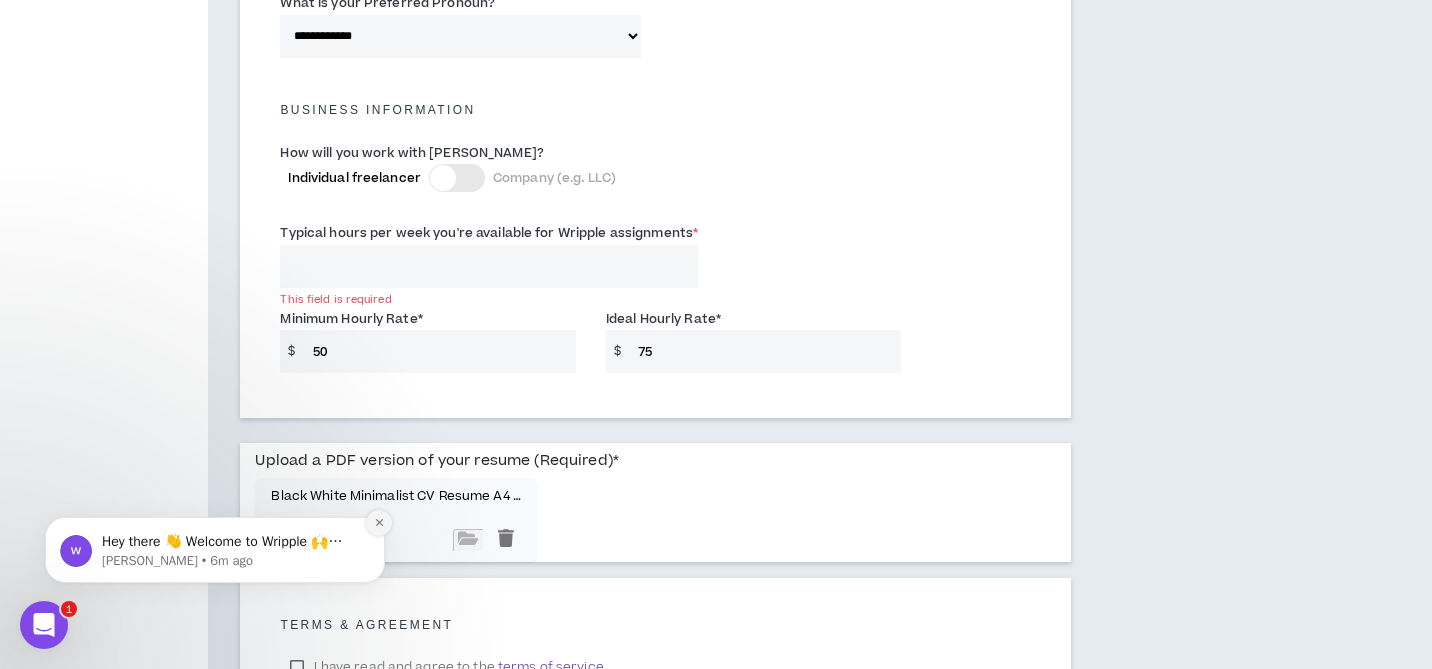 click 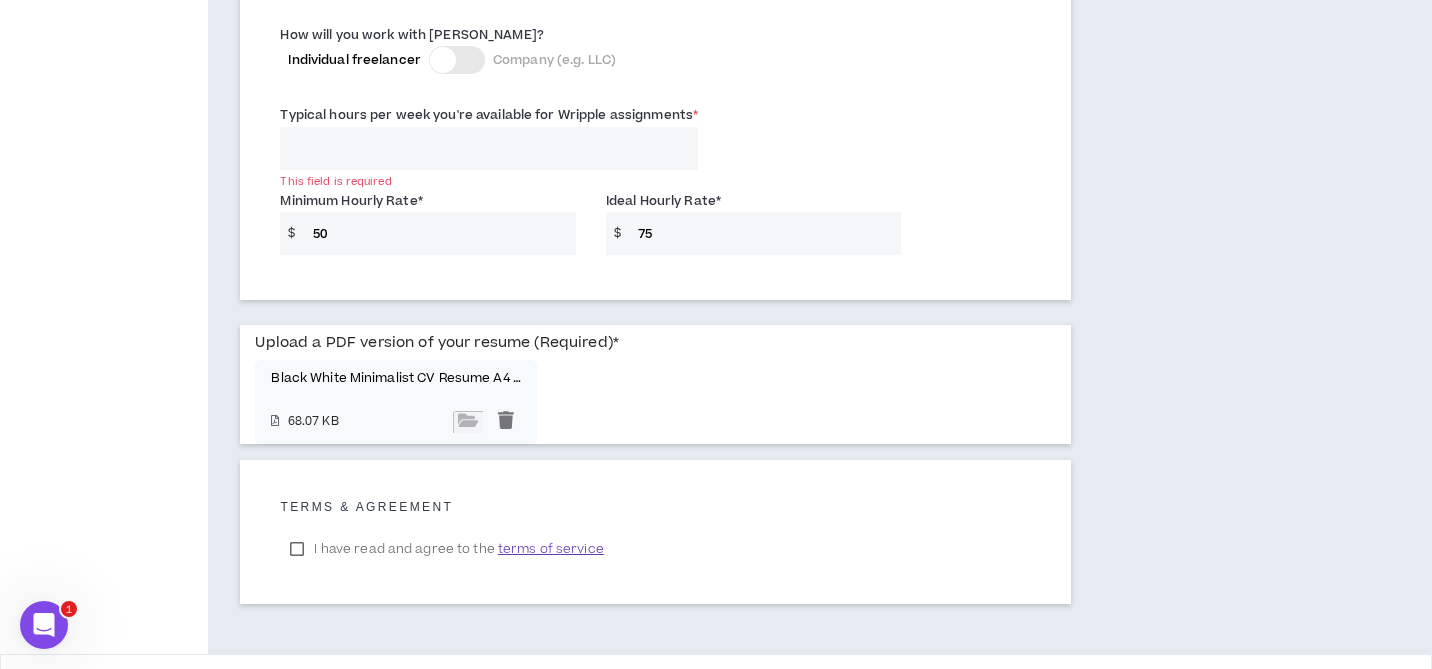 scroll, scrollTop: 1539, scrollLeft: 0, axis: vertical 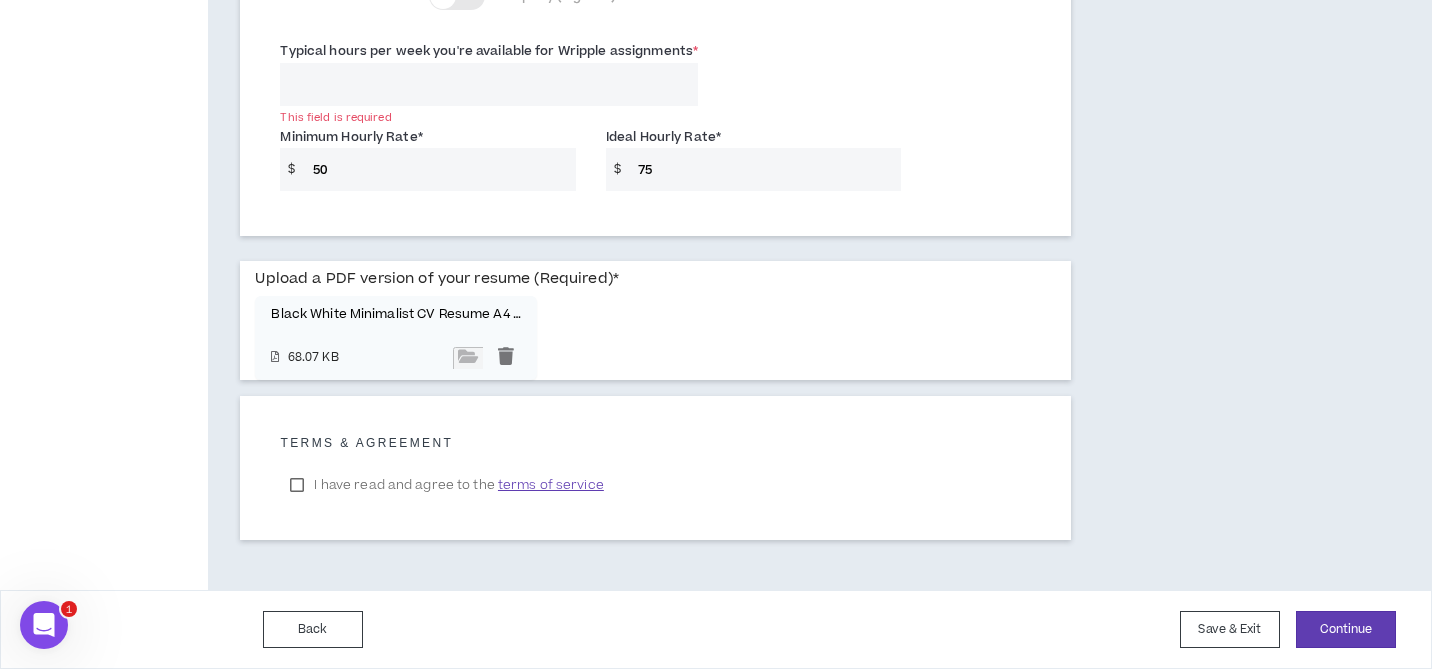 click on "Typical hours per week you're available for Wripple assignments  *" at bounding box center (489, 84) 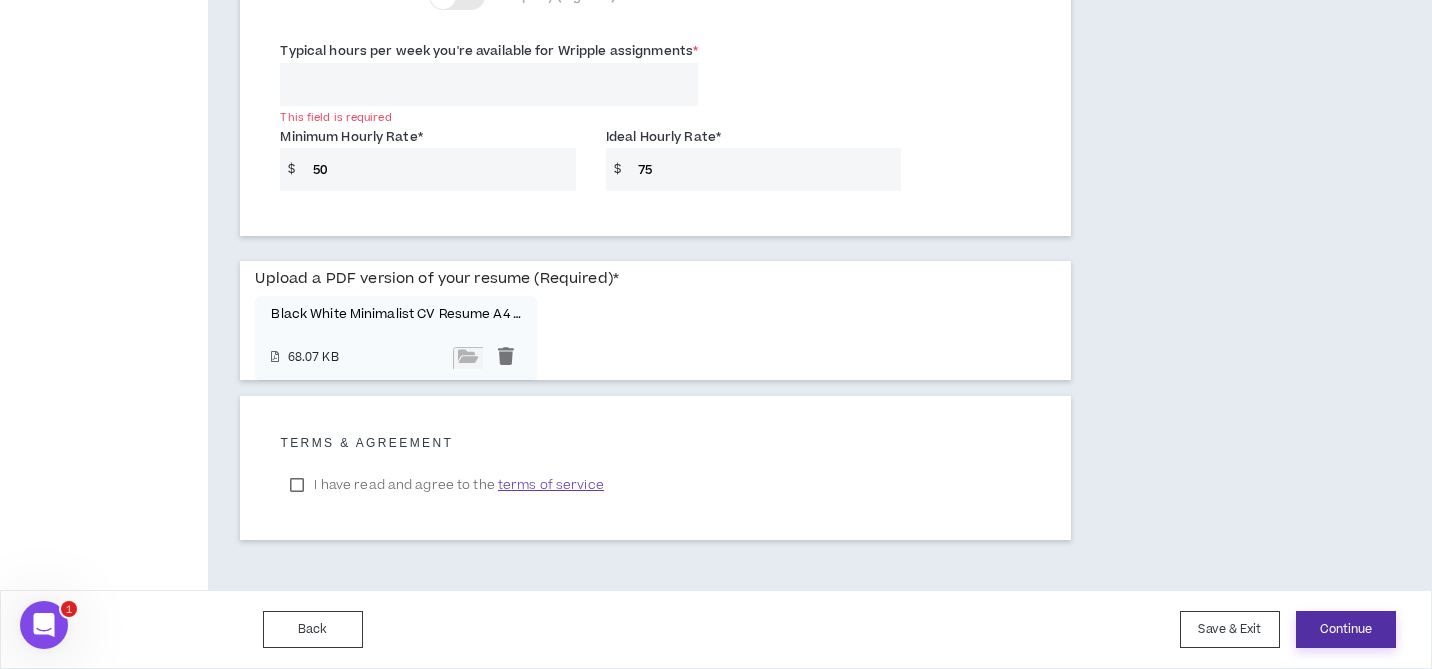 click on "Continue" at bounding box center [1346, 629] 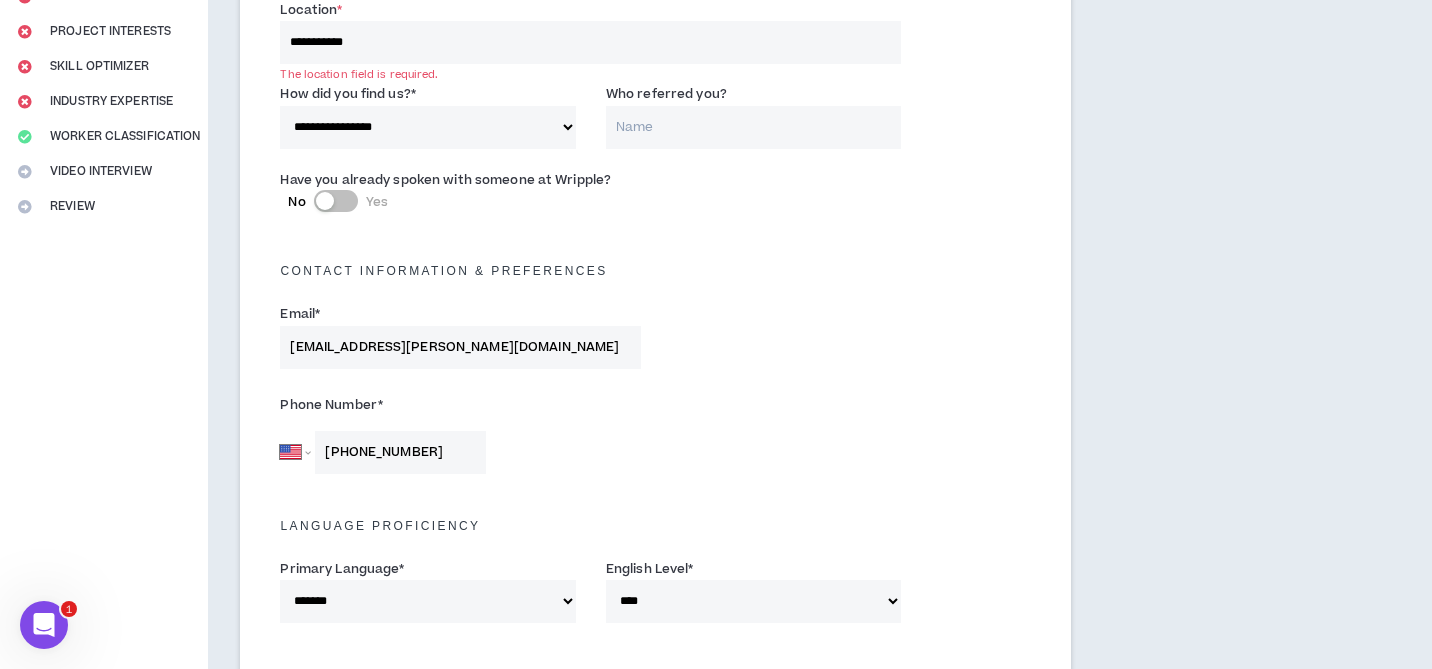 scroll, scrollTop: 332, scrollLeft: 0, axis: vertical 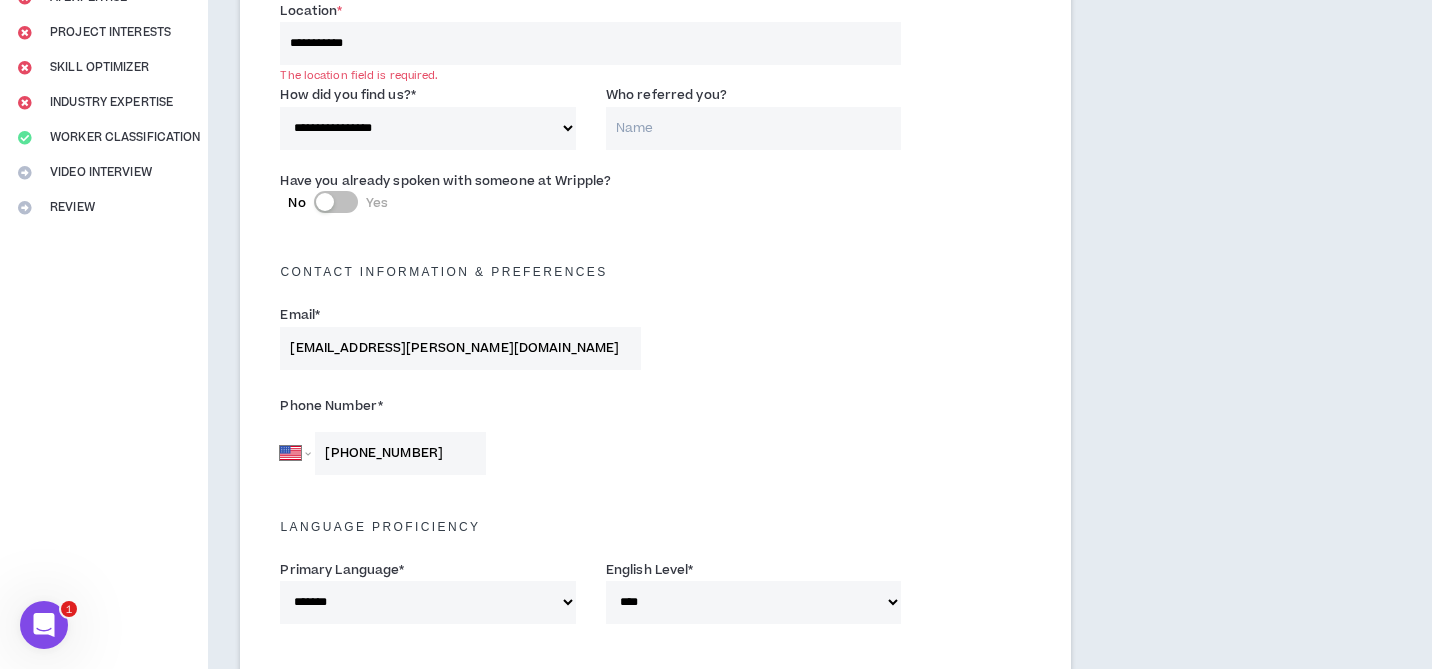 click on "**********" at bounding box center [590, 43] 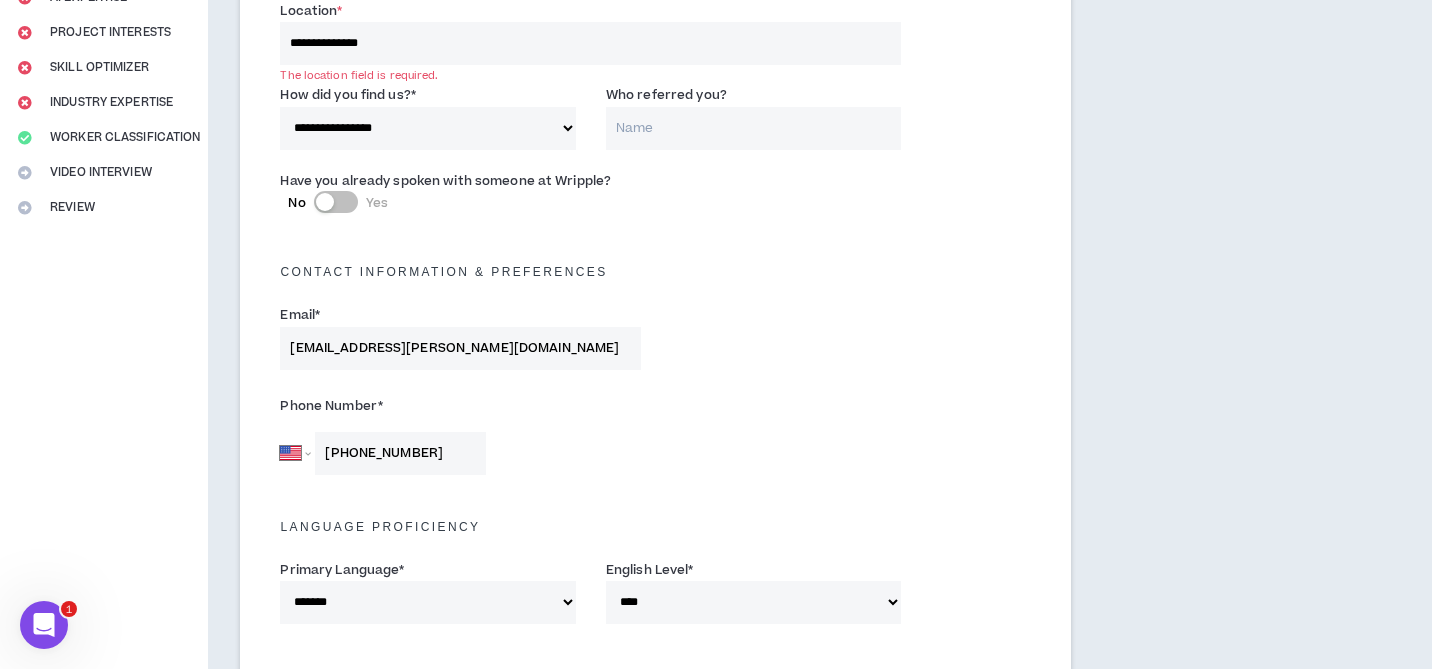 click on "Contact Information & preferences" at bounding box center (655, 267) 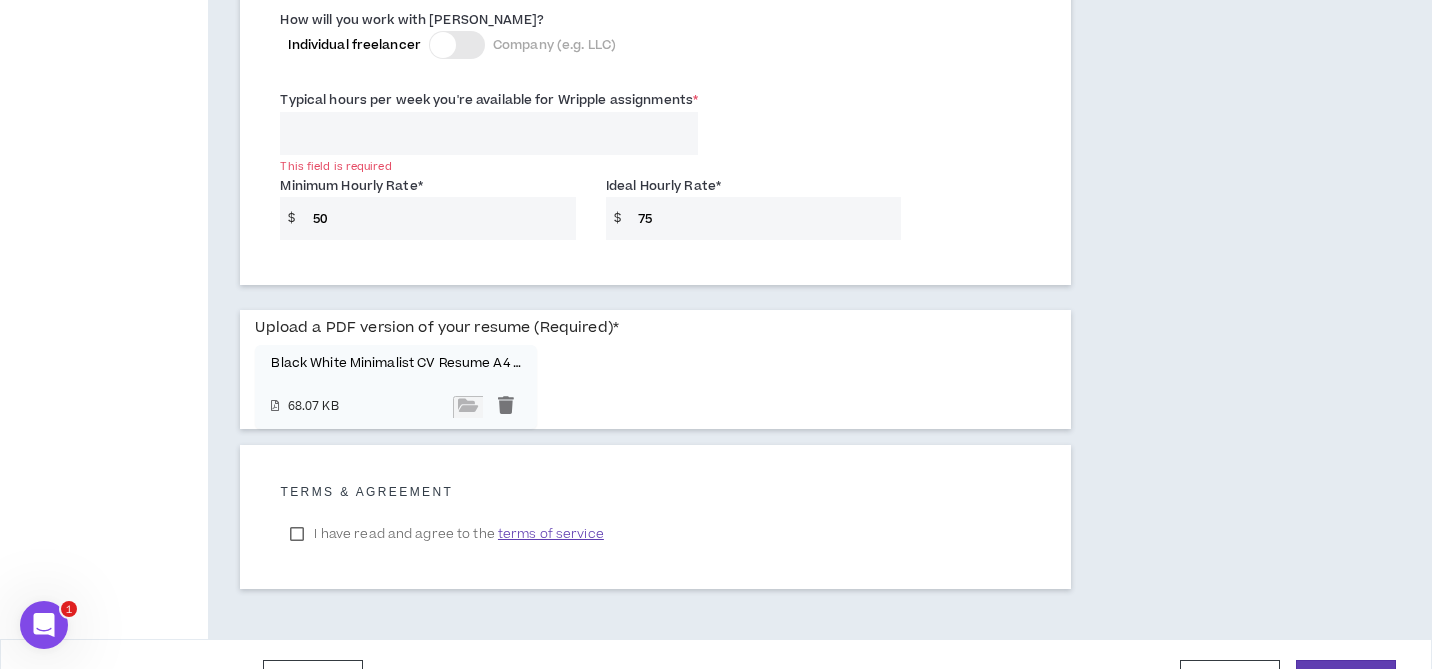 scroll, scrollTop: 1539, scrollLeft: 0, axis: vertical 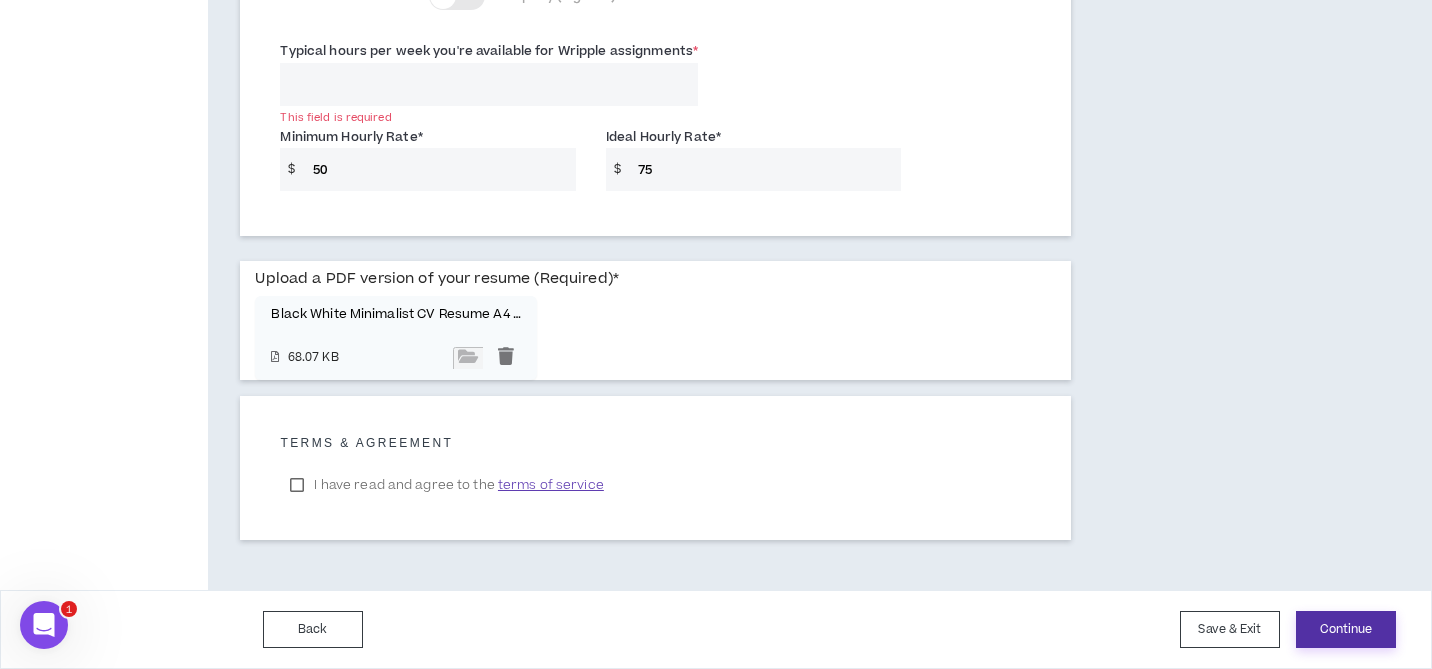 click on "Continue" at bounding box center [1346, 629] 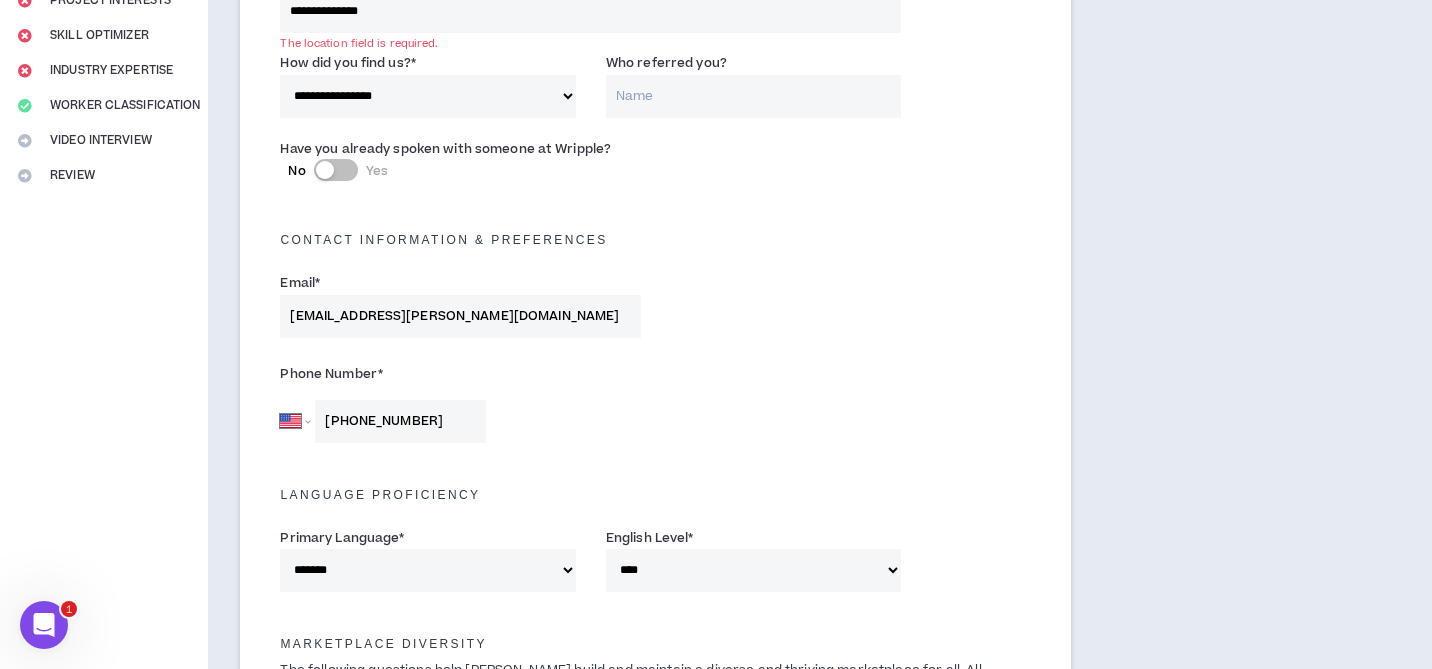 scroll, scrollTop: 332, scrollLeft: 0, axis: vertical 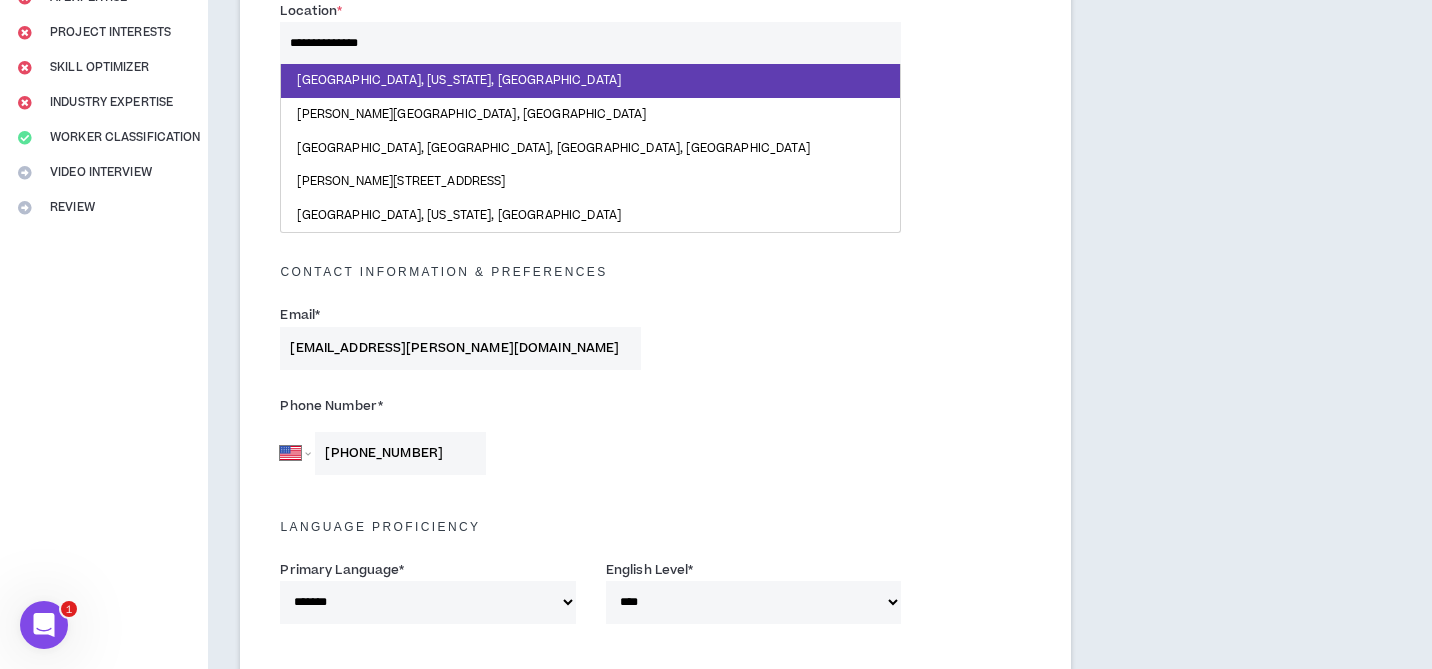 drag, startPoint x: 414, startPoint y: 53, endPoint x: 284, endPoint y: 38, distance: 130.86252 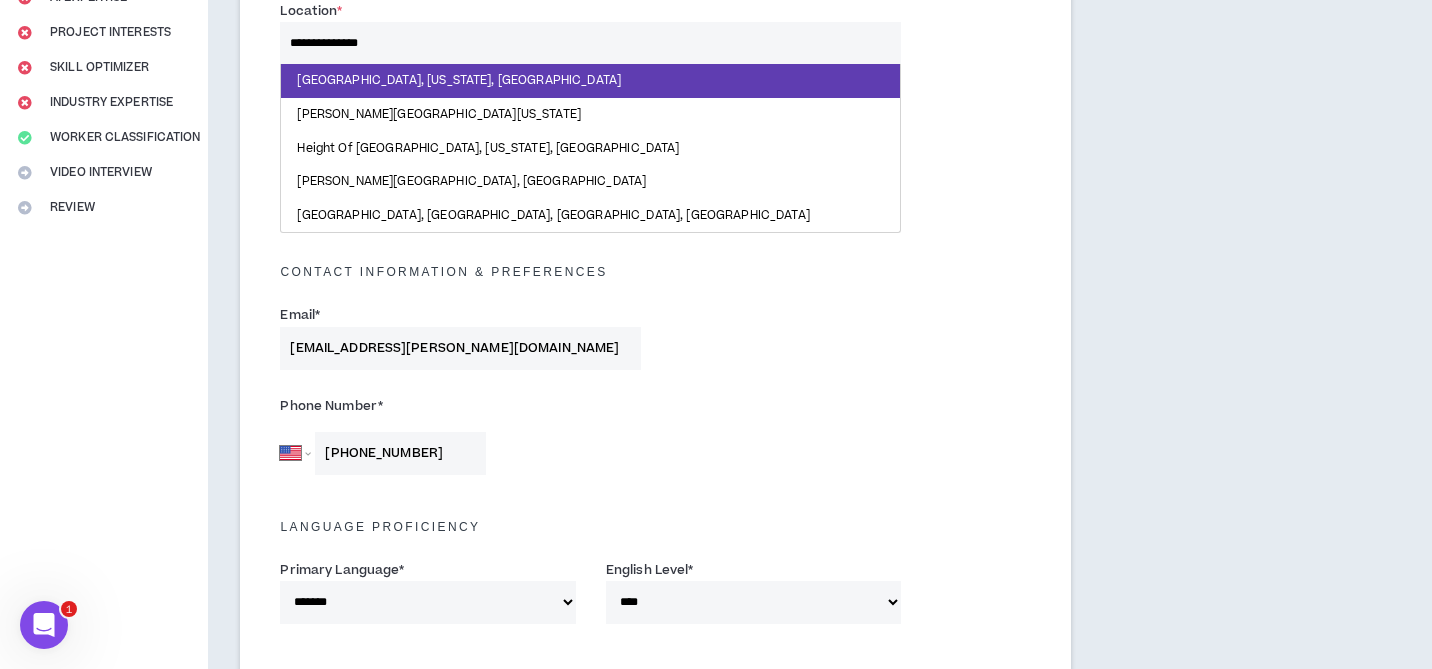 click on "**********" at bounding box center [590, 43] 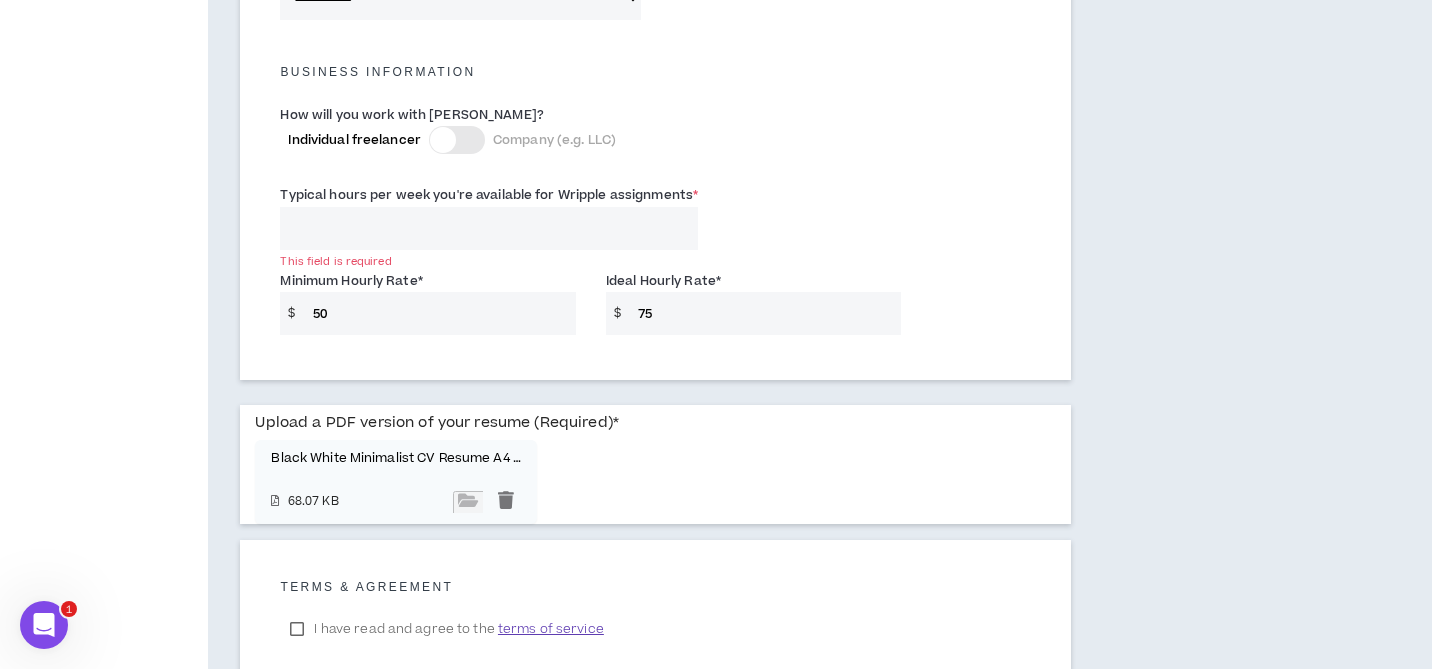 scroll, scrollTop: 1539, scrollLeft: 0, axis: vertical 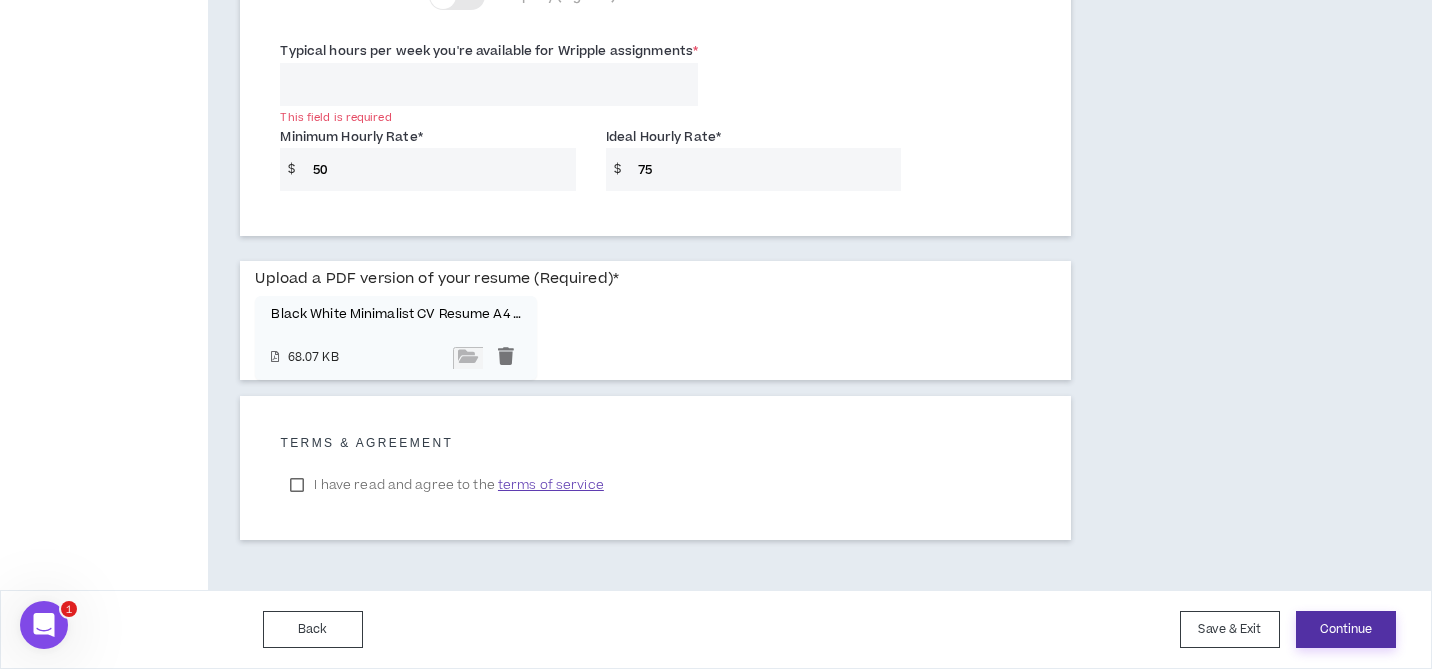 click on "Continue" at bounding box center [1346, 629] 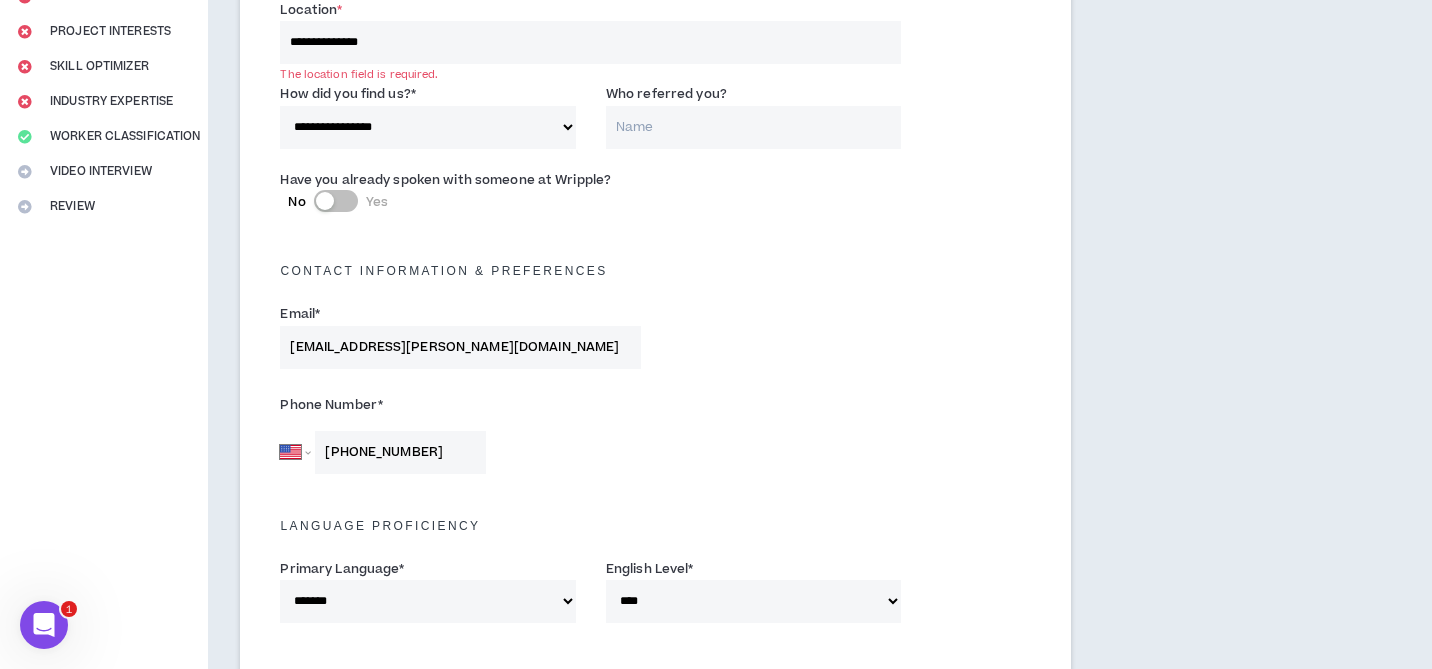 scroll, scrollTop: 332, scrollLeft: 0, axis: vertical 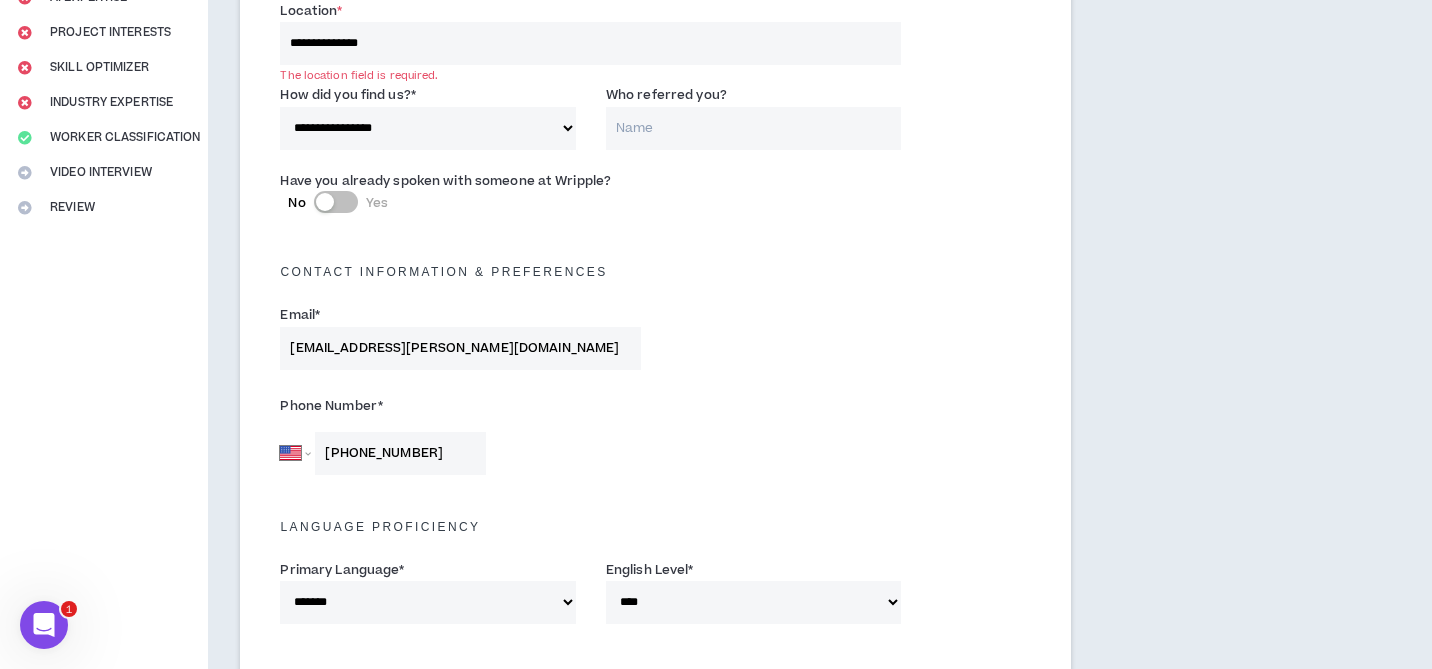 click on "**********" at bounding box center [590, 43] 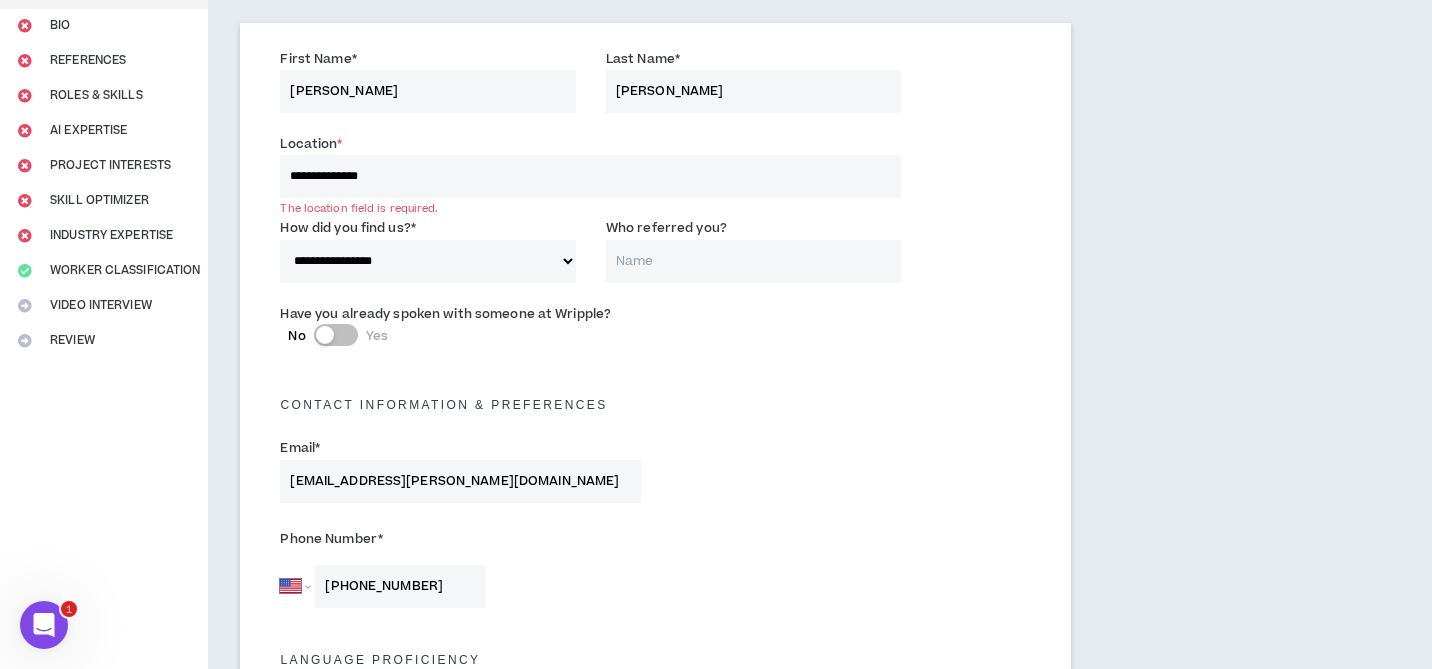 scroll, scrollTop: 193, scrollLeft: 0, axis: vertical 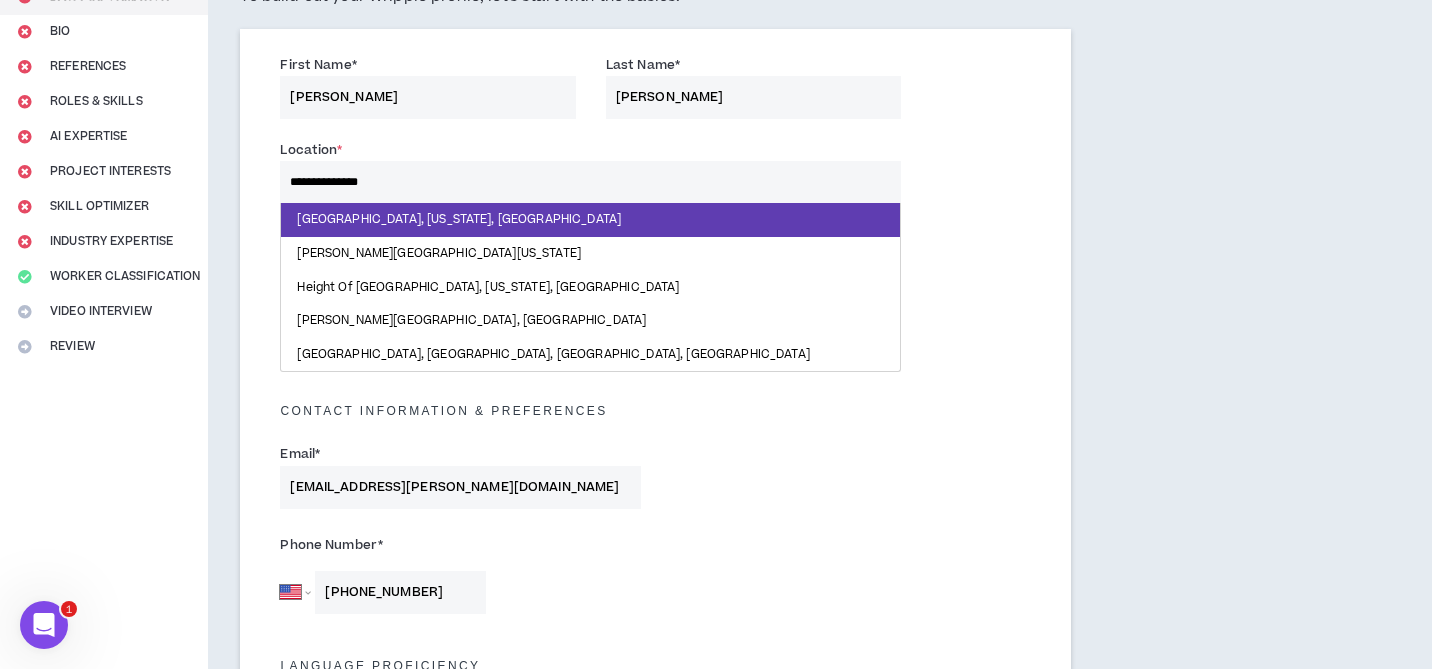click on "**********" at bounding box center [590, 182] 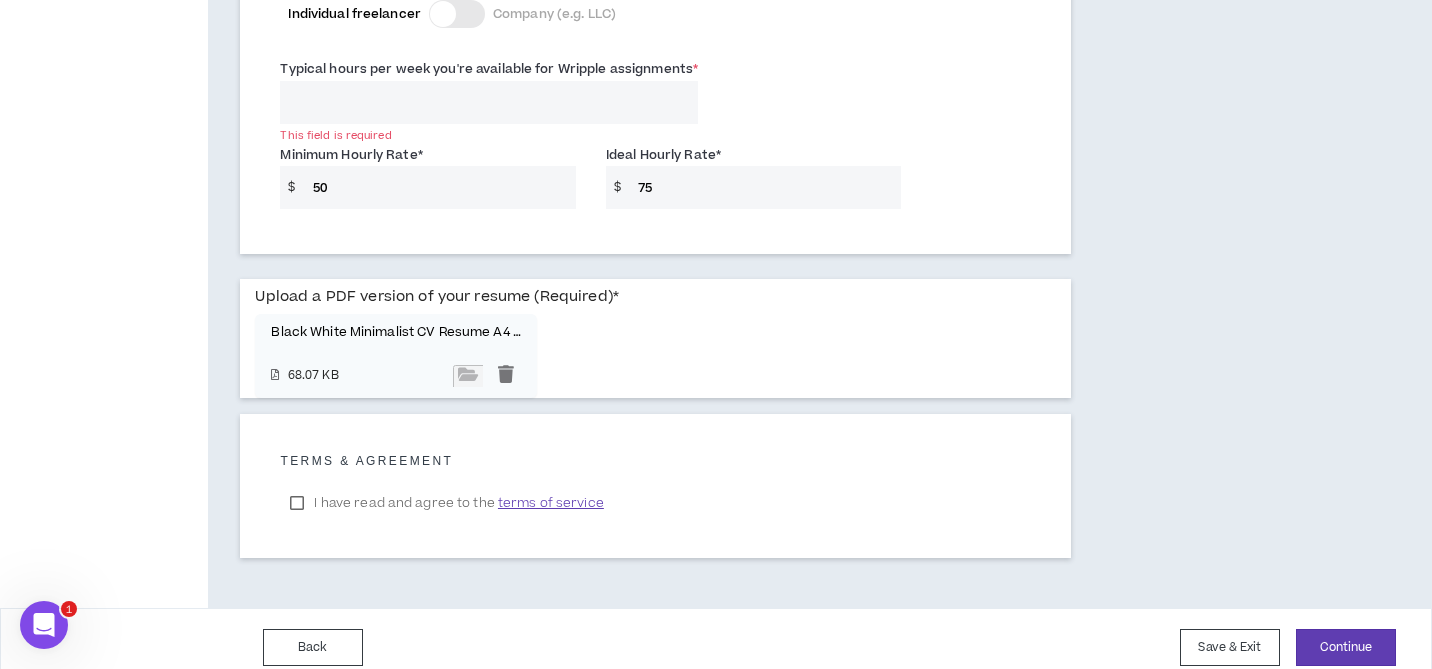 scroll, scrollTop: 1539, scrollLeft: 0, axis: vertical 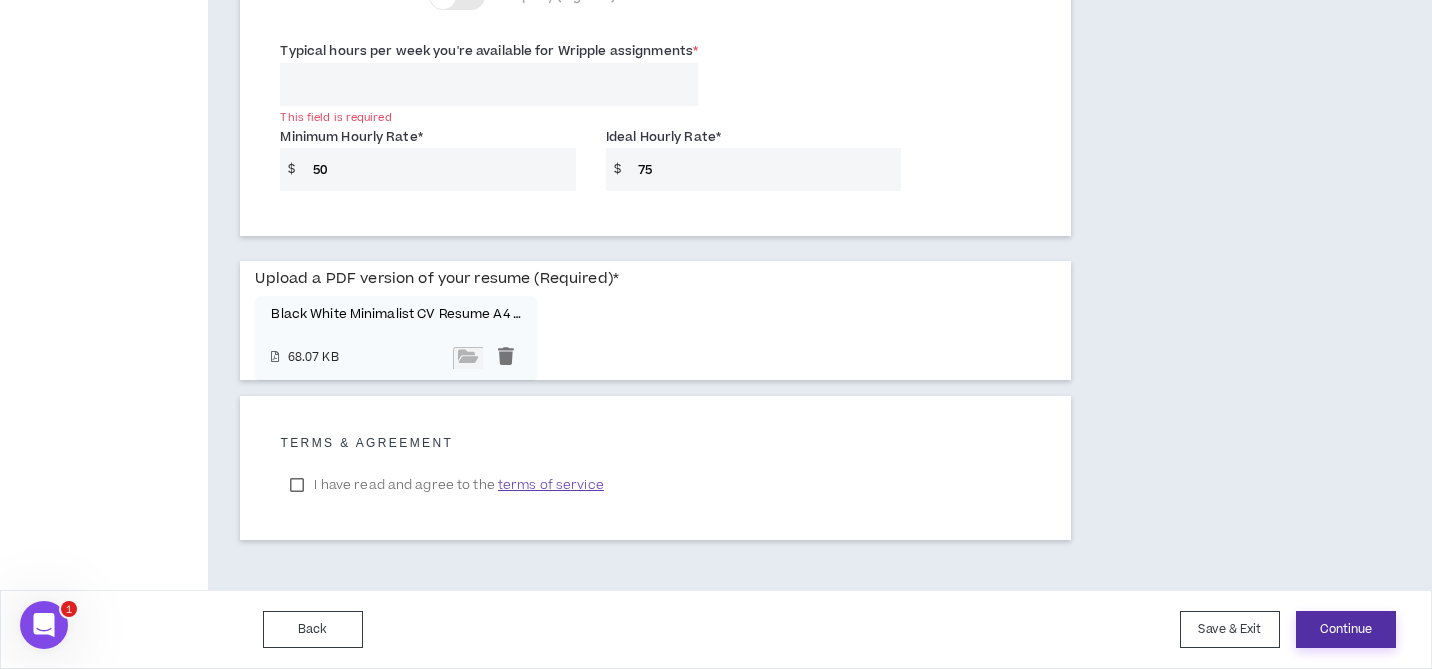 click on "Continue" at bounding box center [1346, 629] 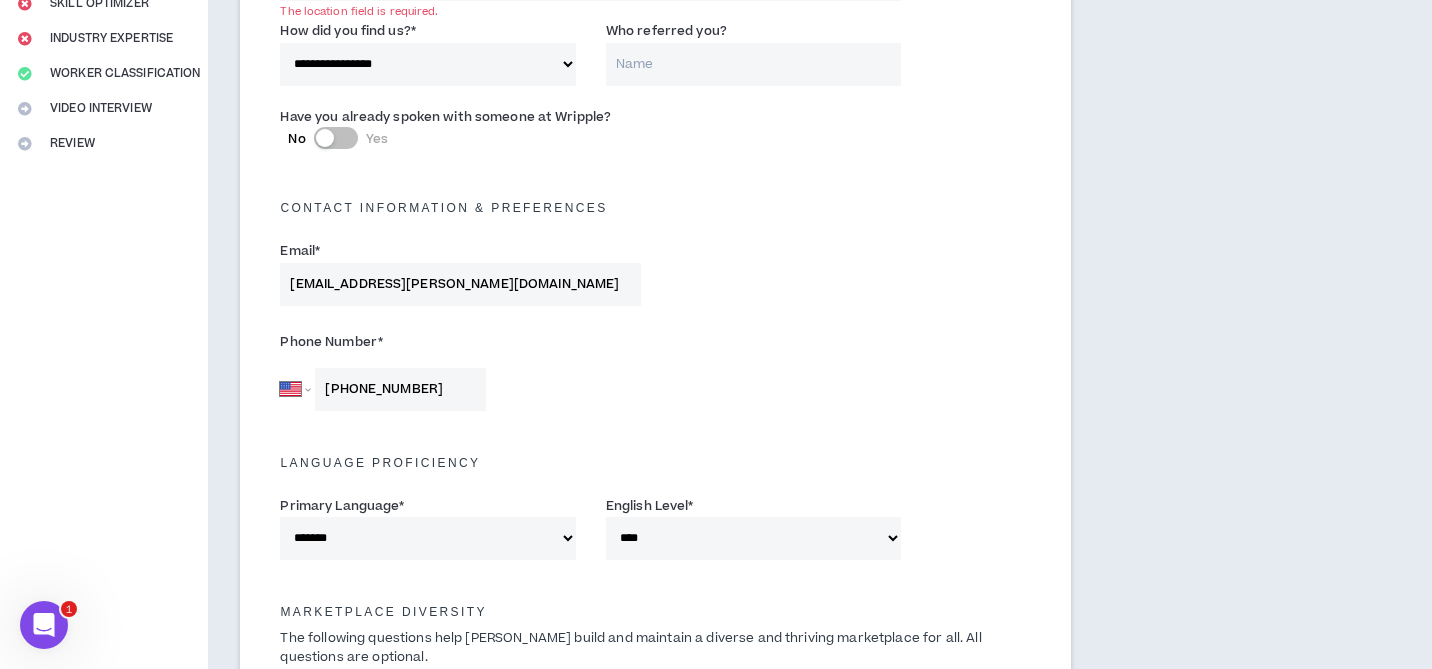 scroll, scrollTop: 332, scrollLeft: 0, axis: vertical 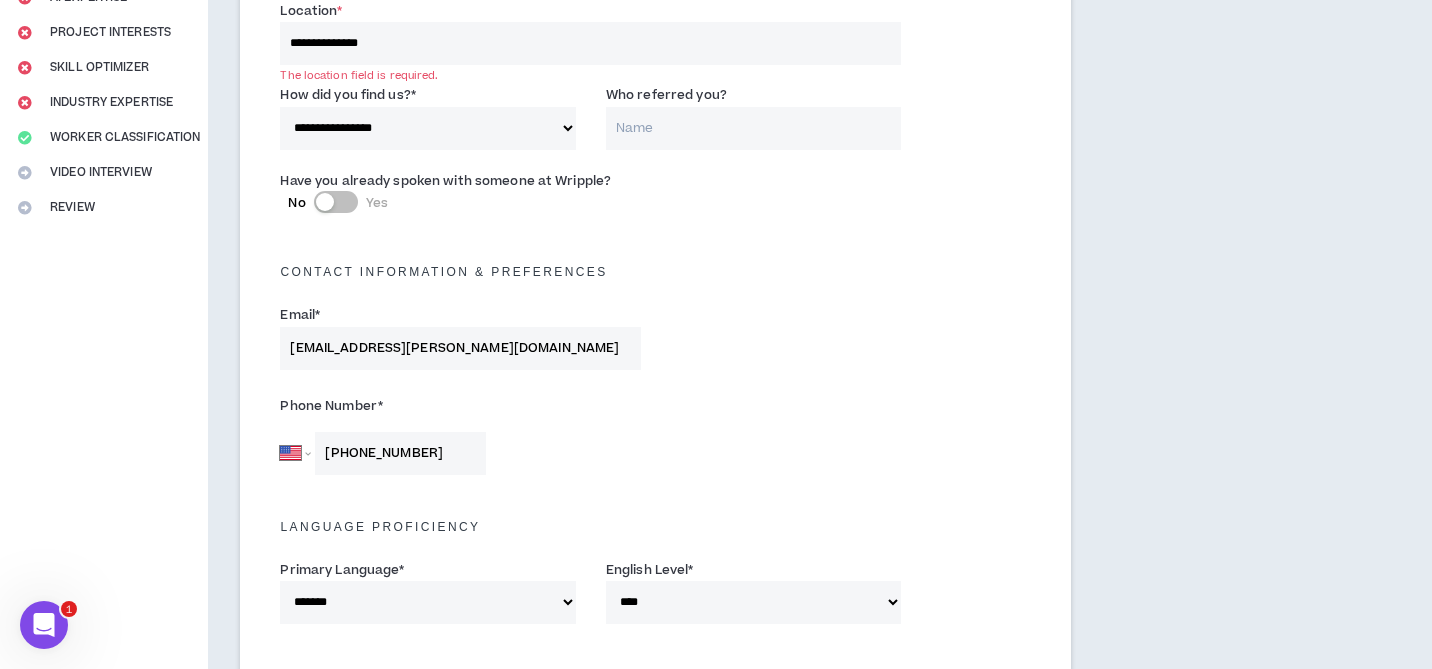 click on "**********" at bounding box center [590, 43] 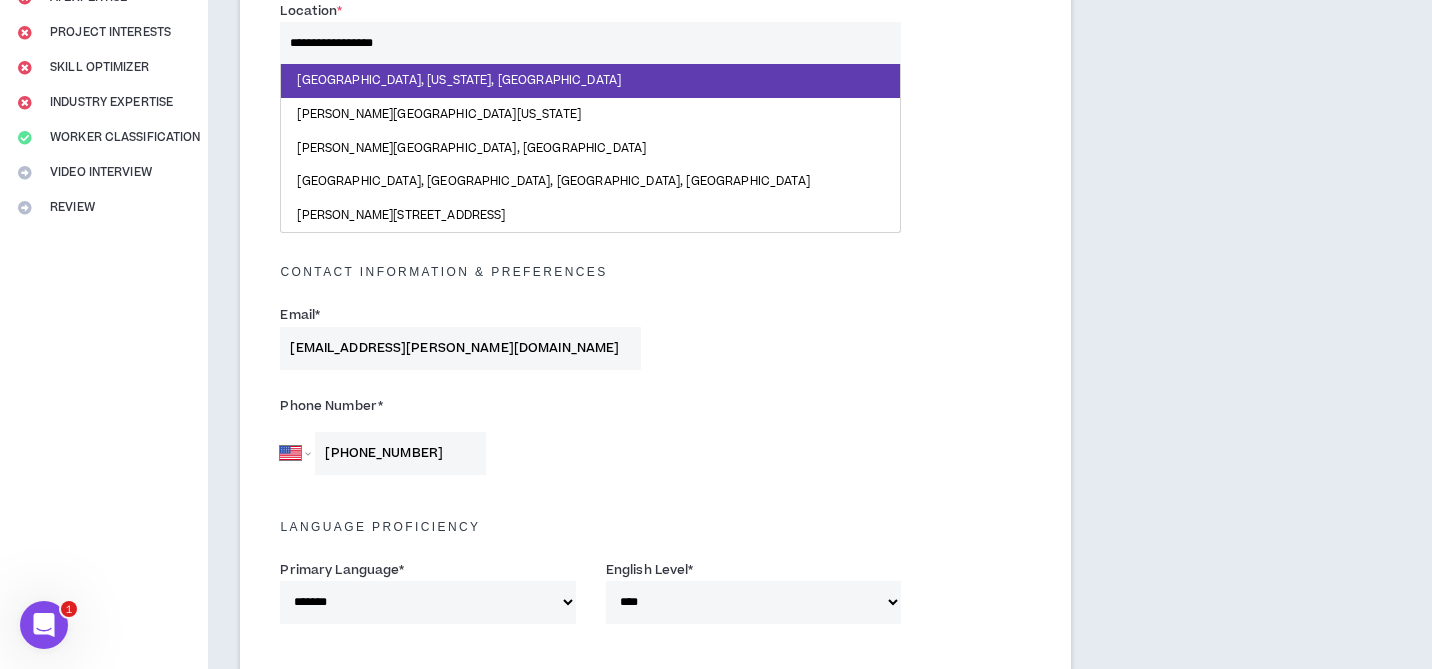 type on "**********" 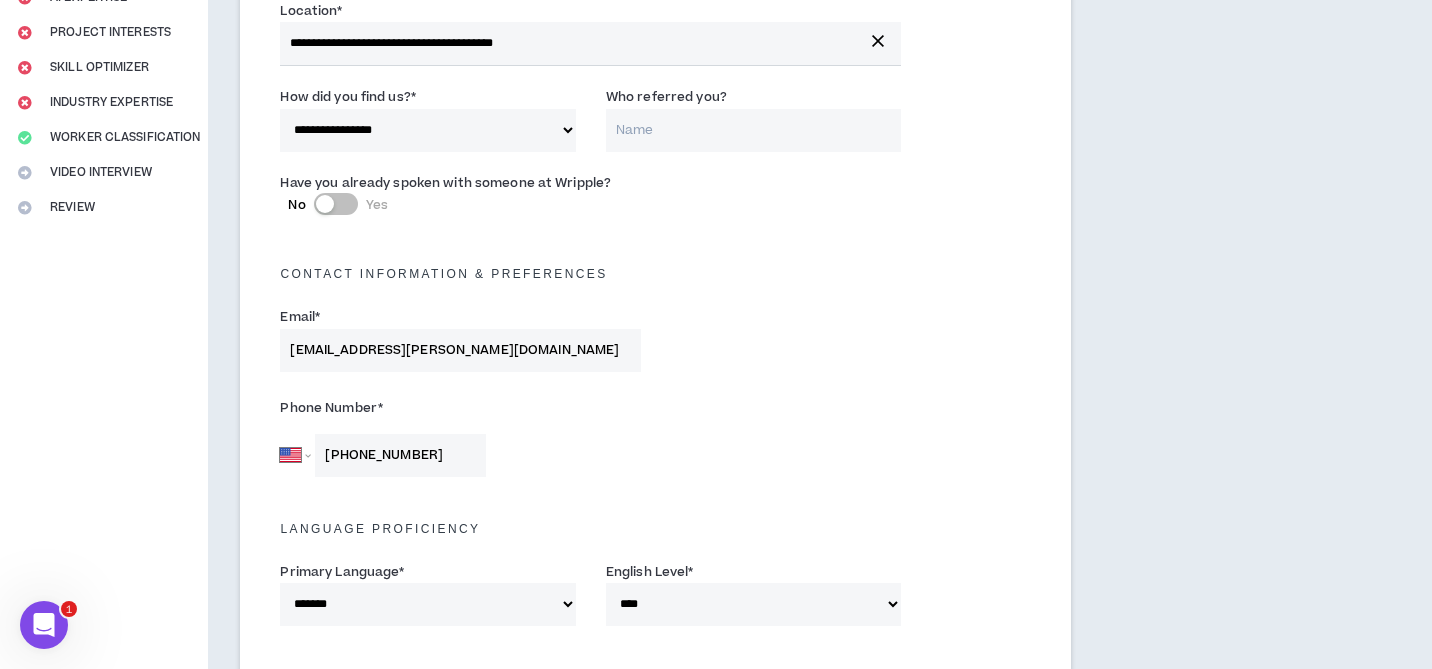 click on "Contact Information & preferences" at bounding box center [655, 269] 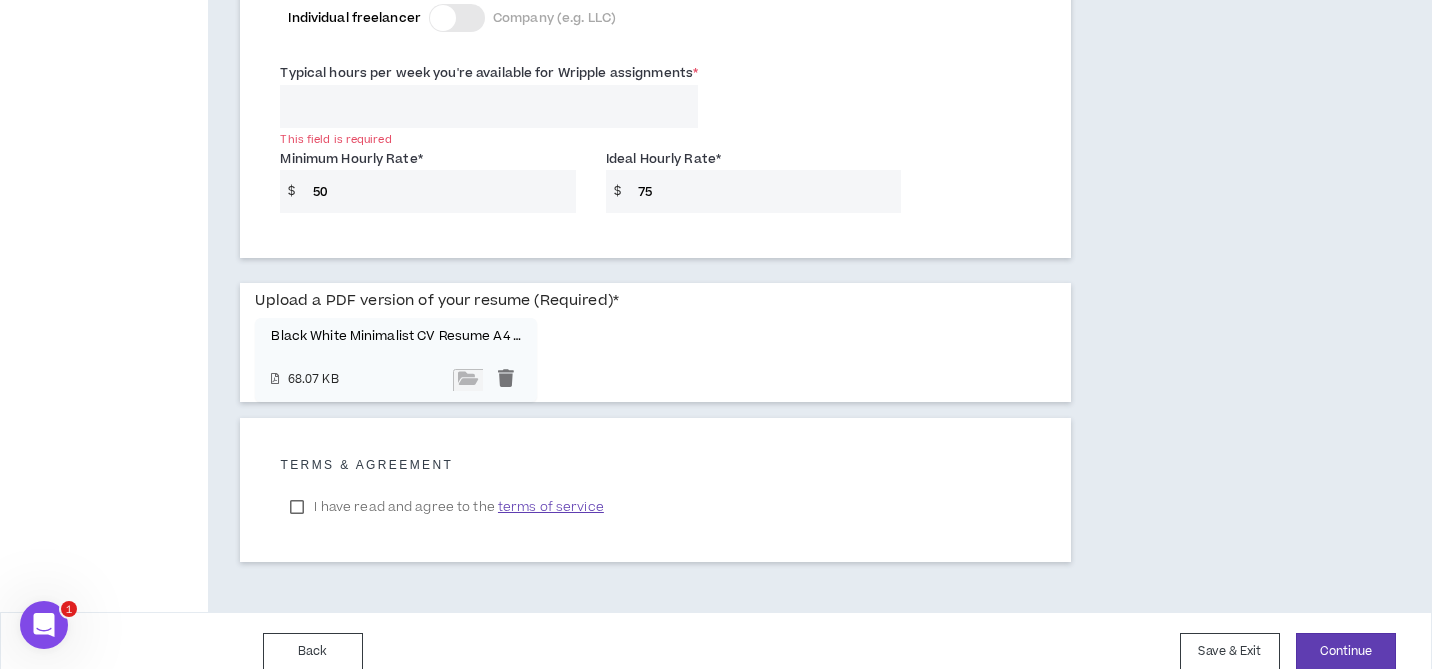 scroll, scrollTop: 1541, scrollLeft: 0, axis: vertical 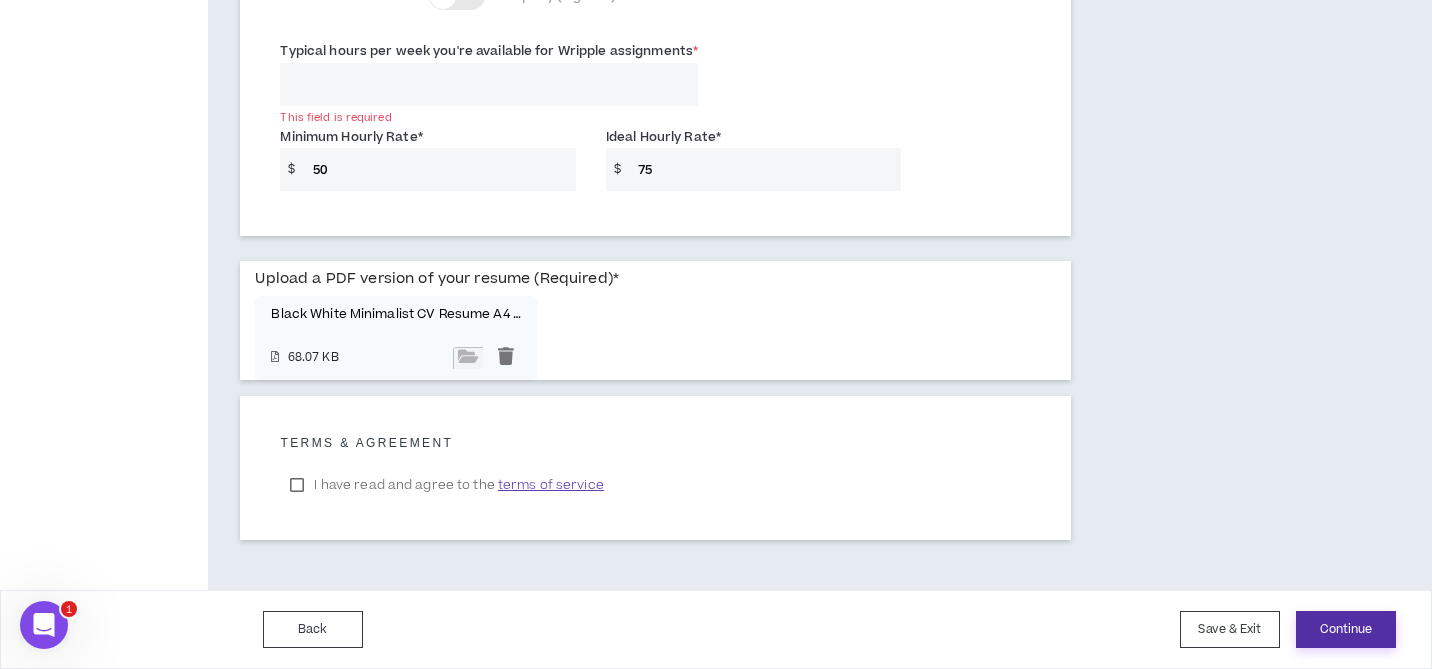 click on "Continue" at bounding box center [1346, 629] 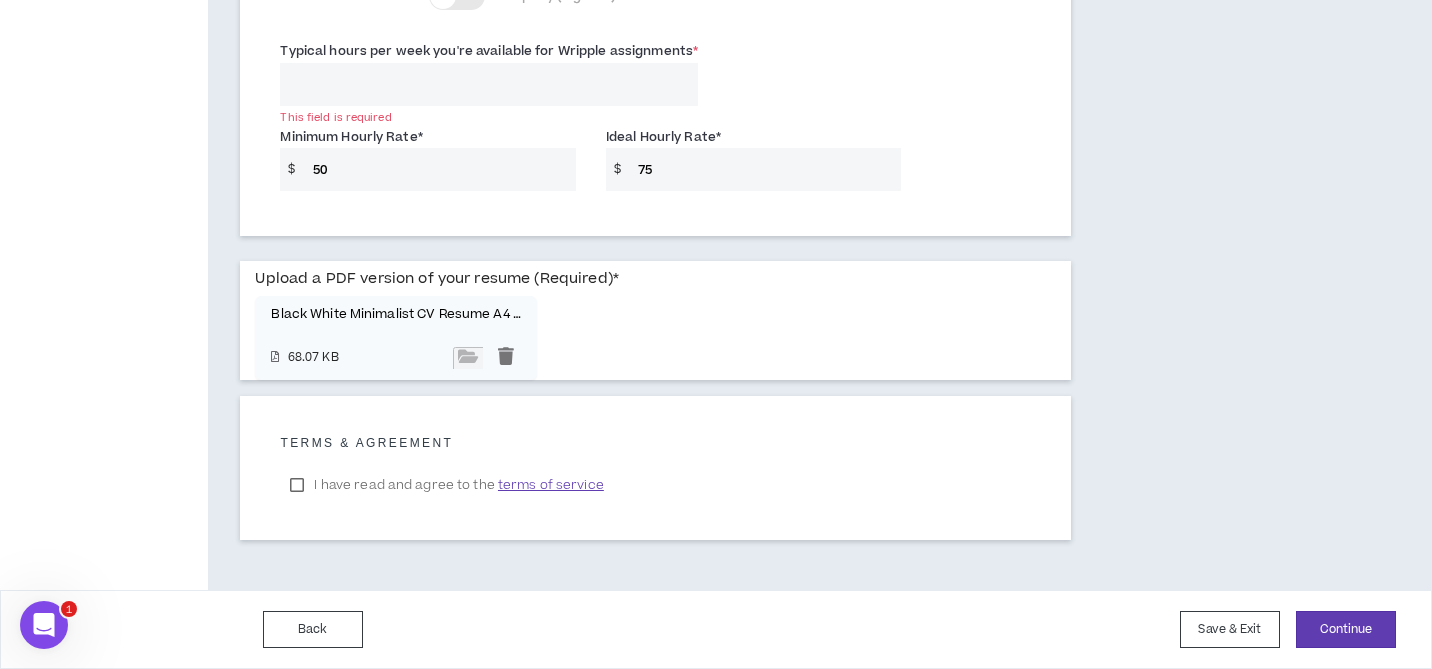click on "Typical hours per week you're available for Wripple assignments  *" at bounding box center (489, 84) 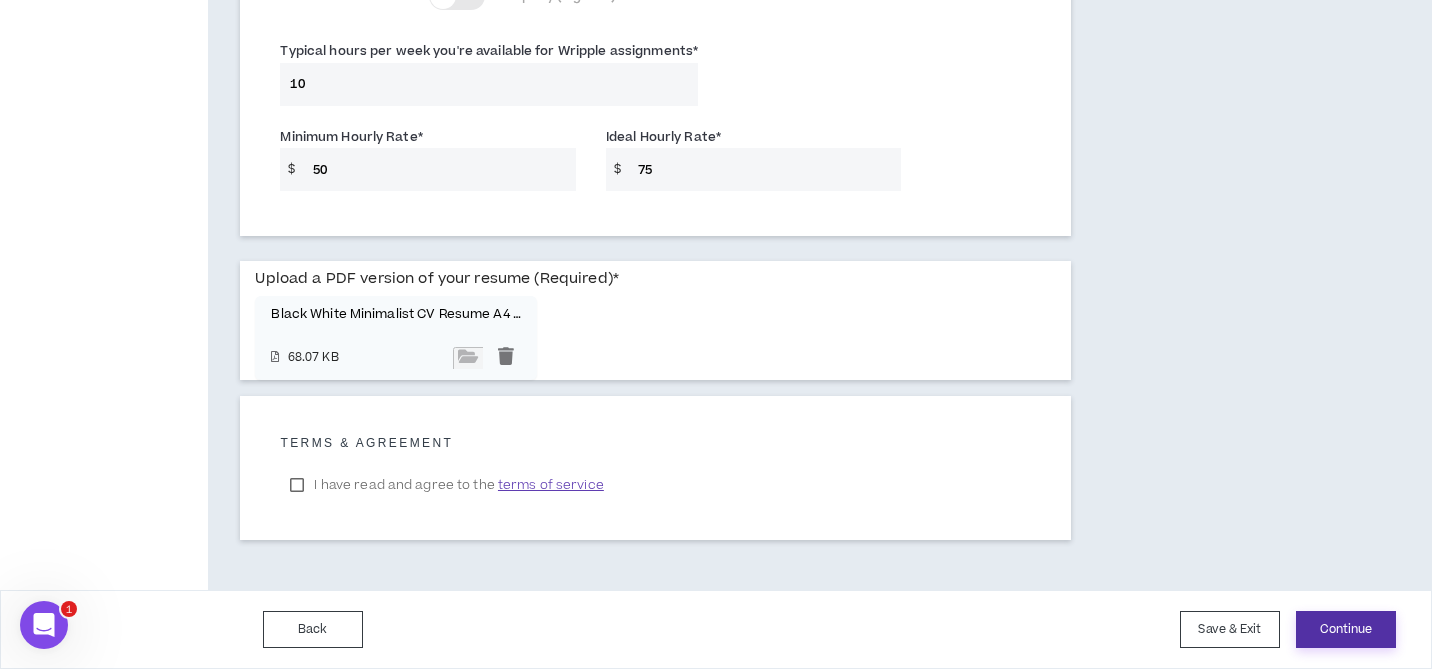 type on "10" 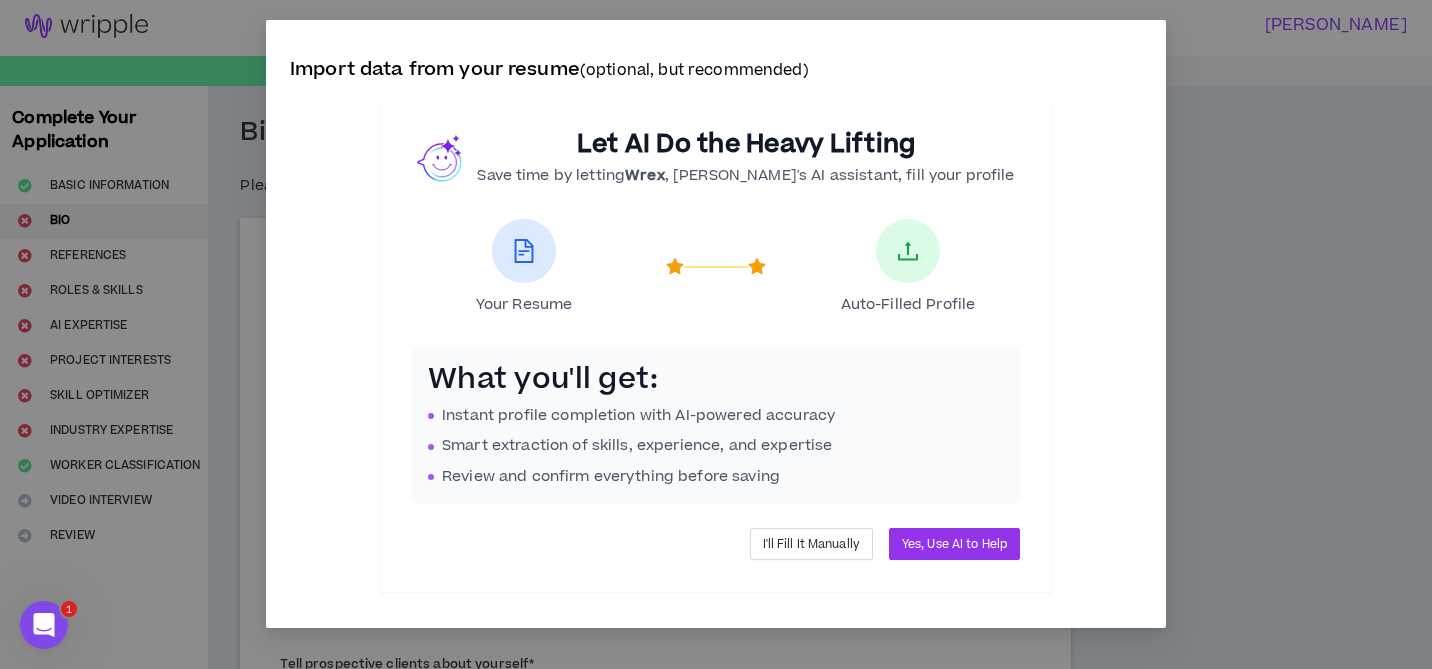 scroll, scrollTop: 0, scrollLeft: 0, axis: both 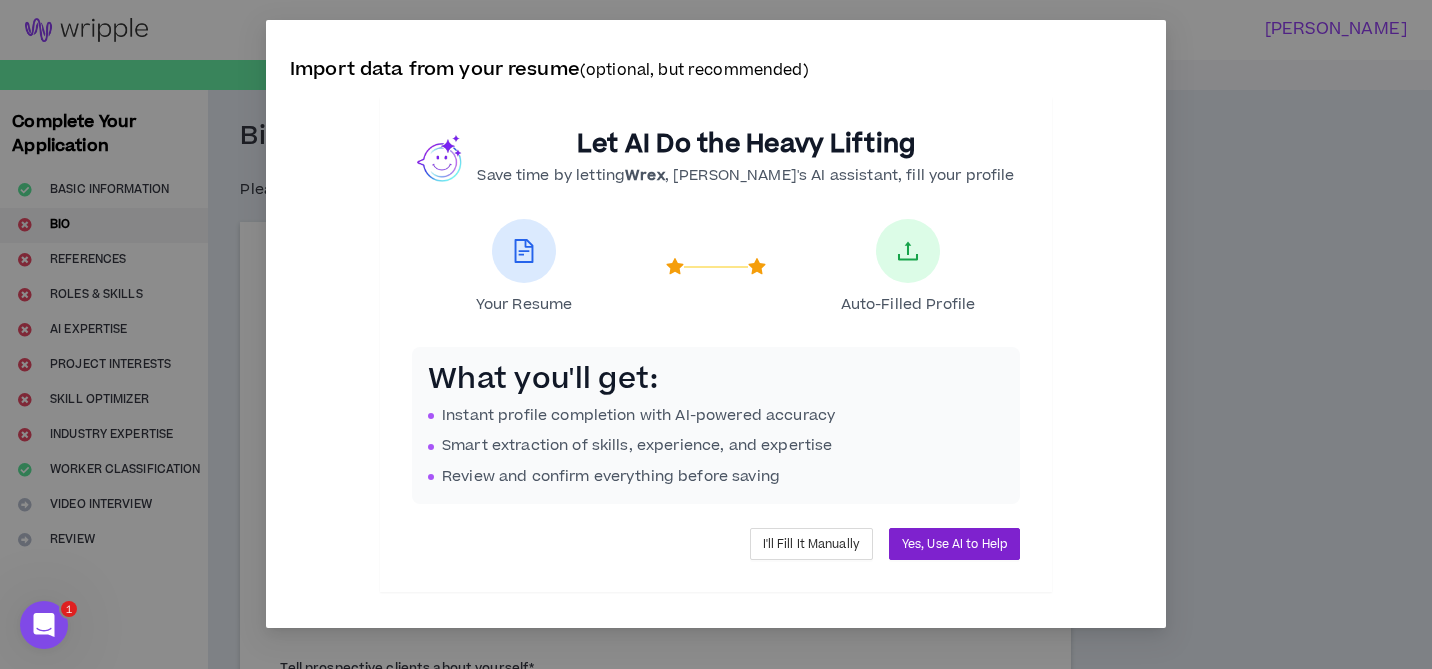 click on "Yes, Use AI to Help" at bounding box center [954, 544] 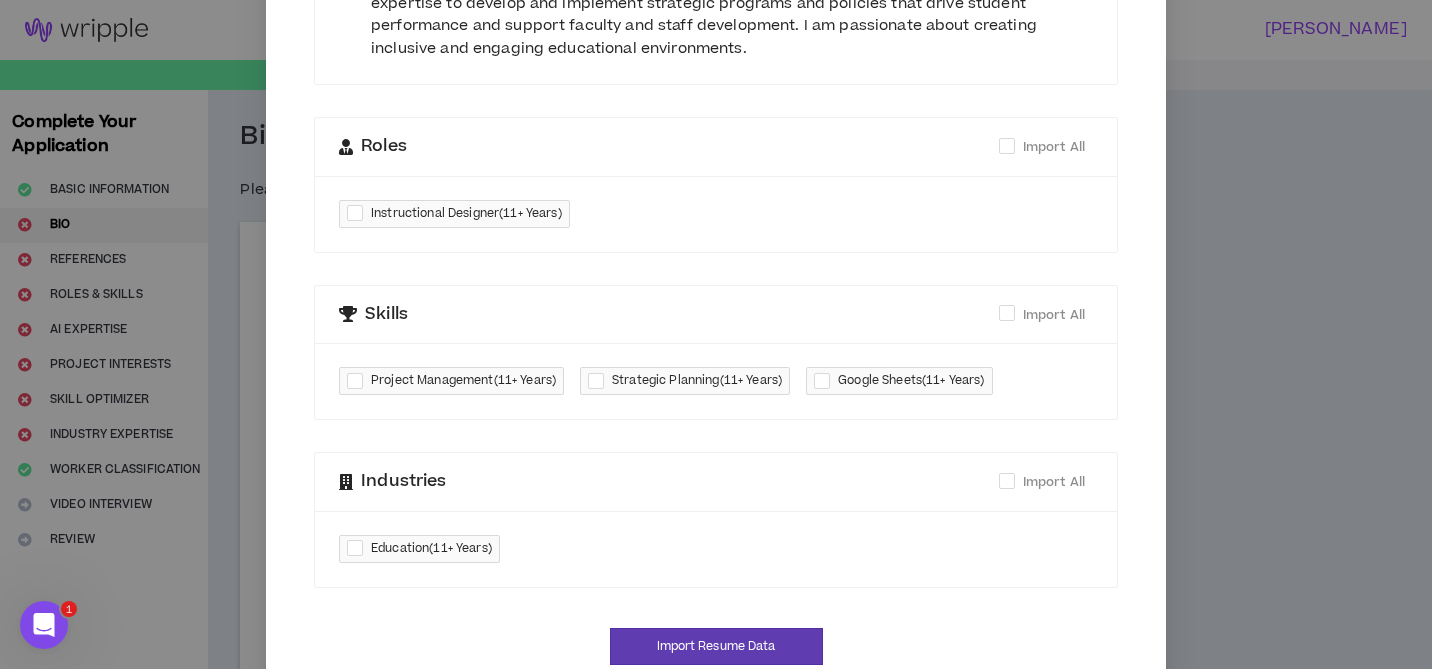 scroll, scrollTop: 563, scrollLeft: 0, axis: vertical 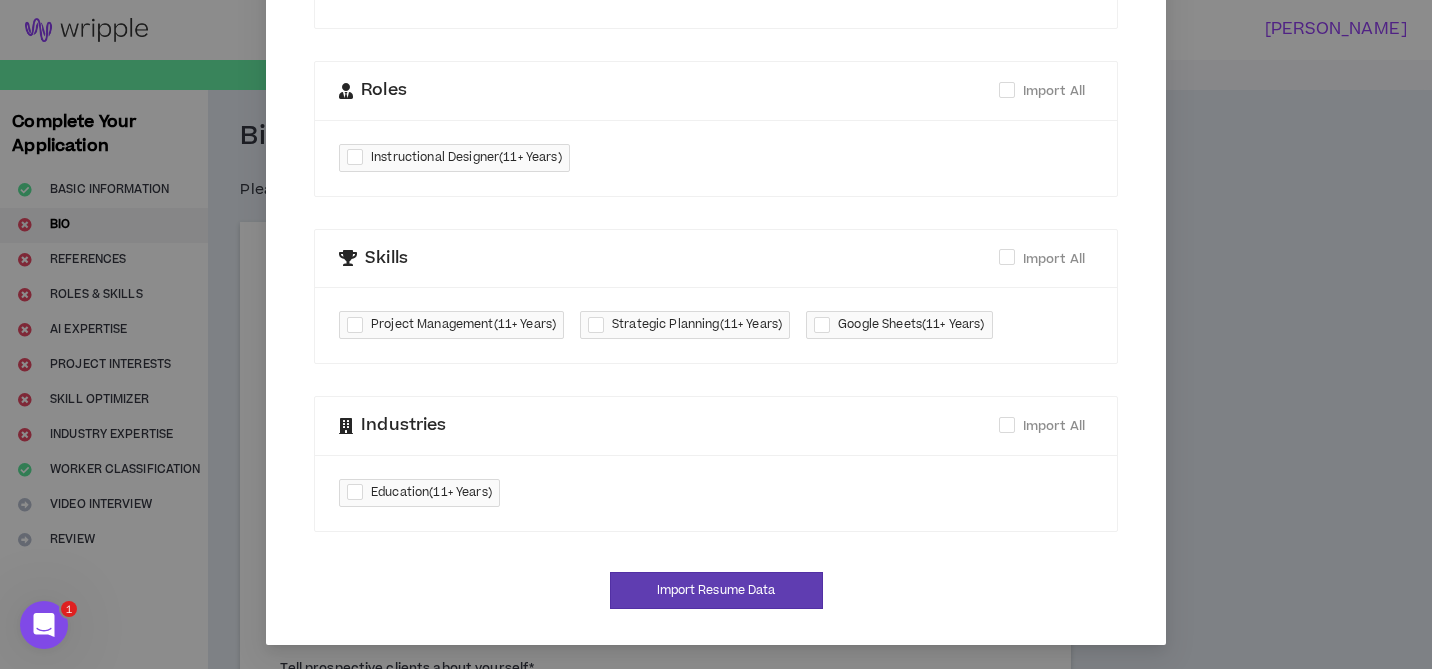 click at bounding box center [359, 325] 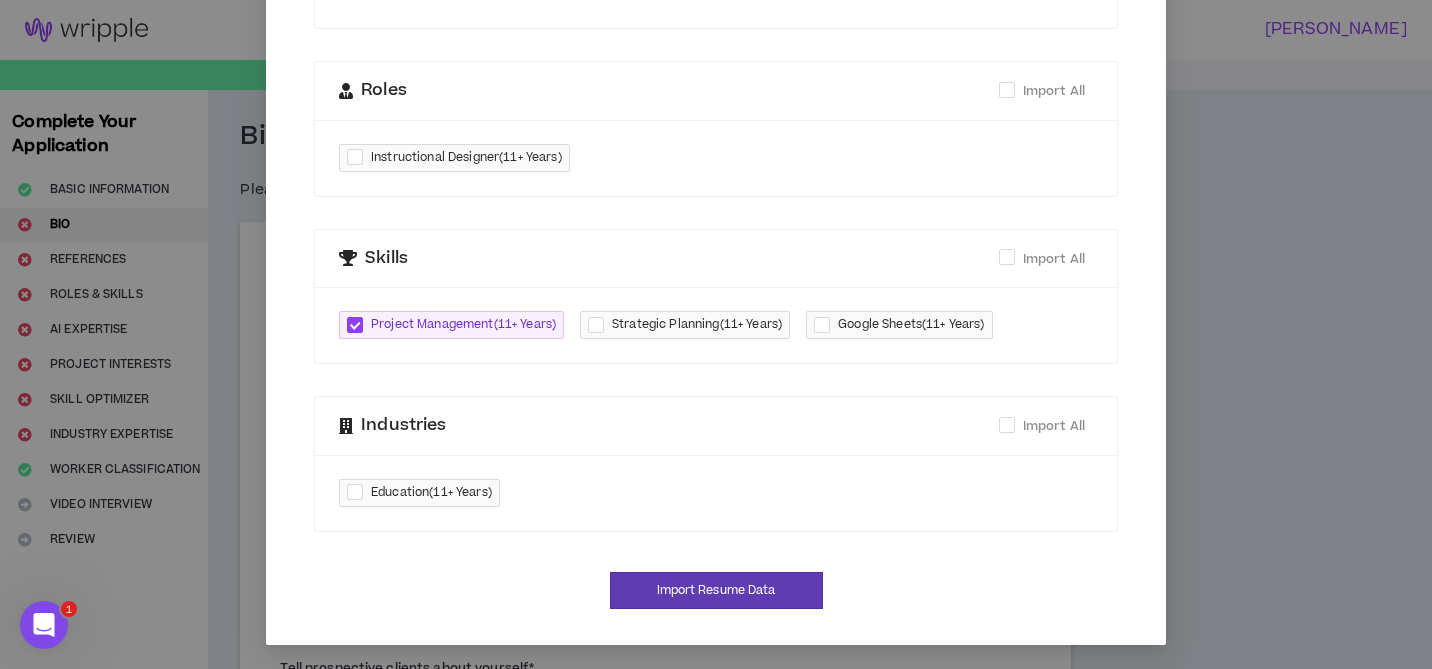 click at bounding box center [600, 325] 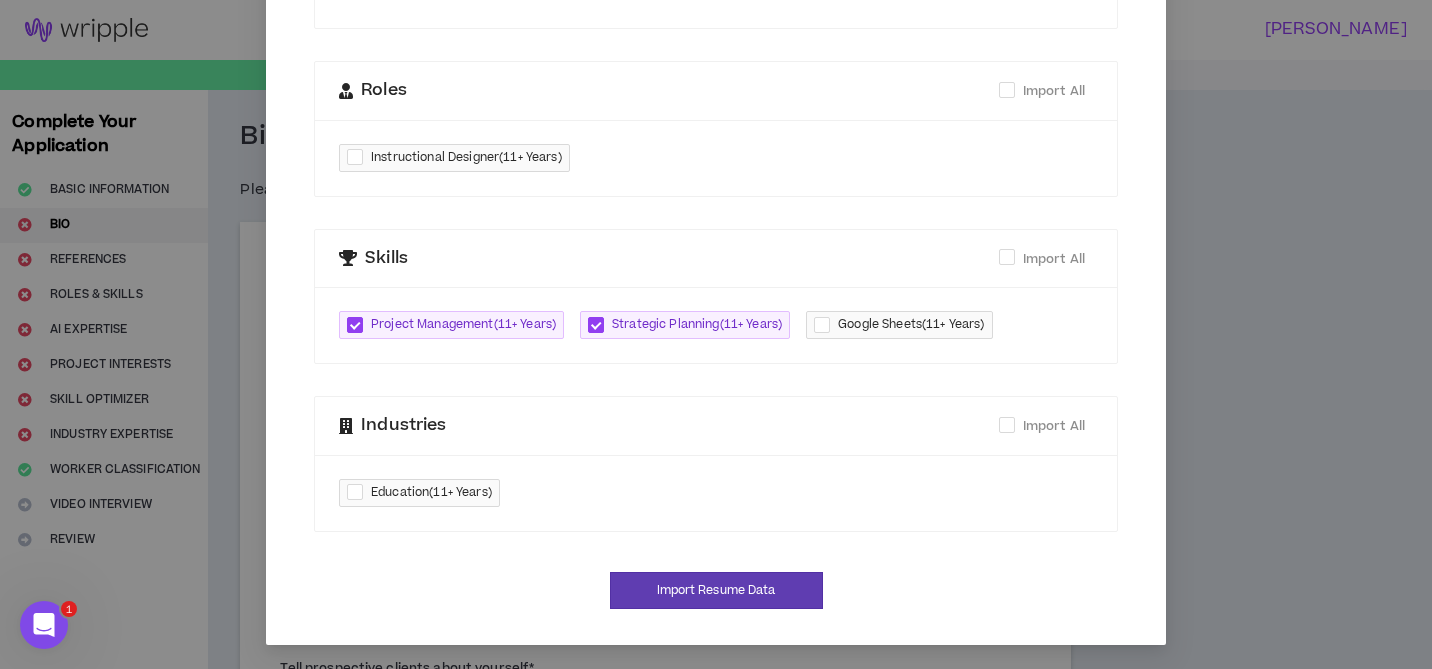 click at bounding box center [826, 325] 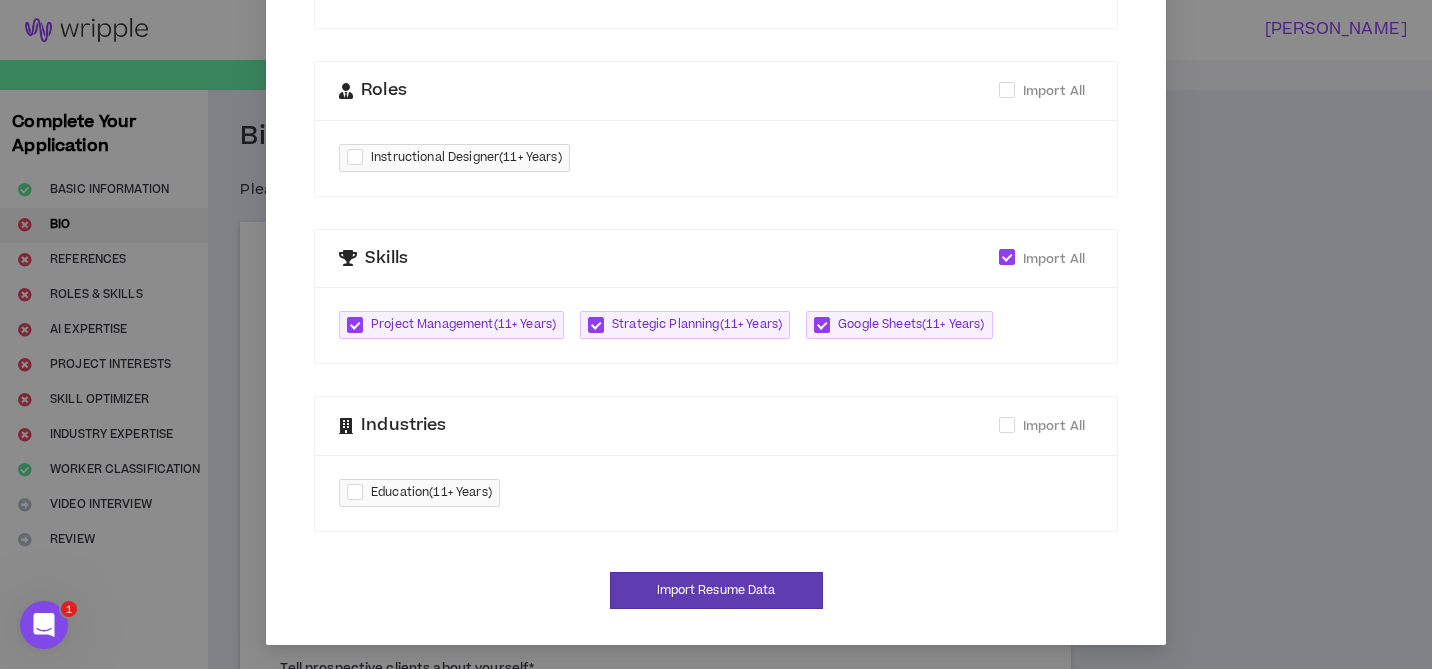 click at bounding box center (359, 492) 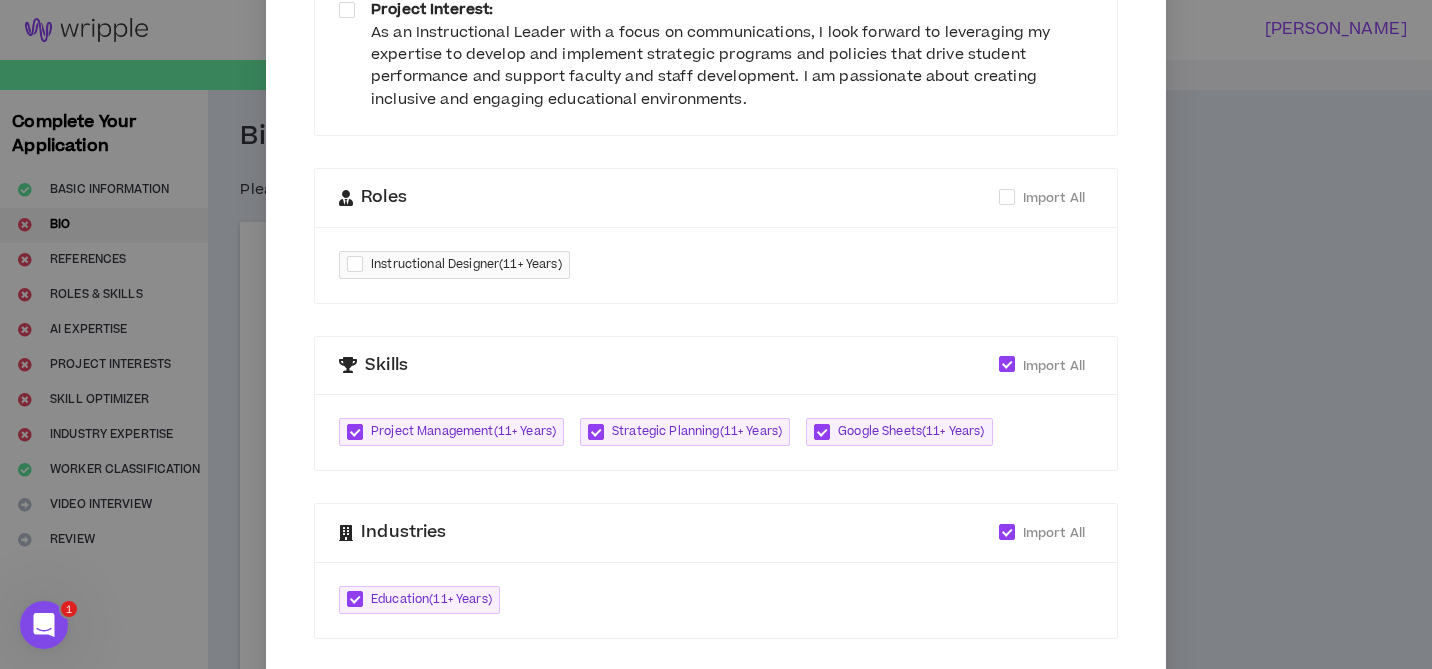 scroll, scrollTop: 449, scrollLeft: 0, axis: vertical 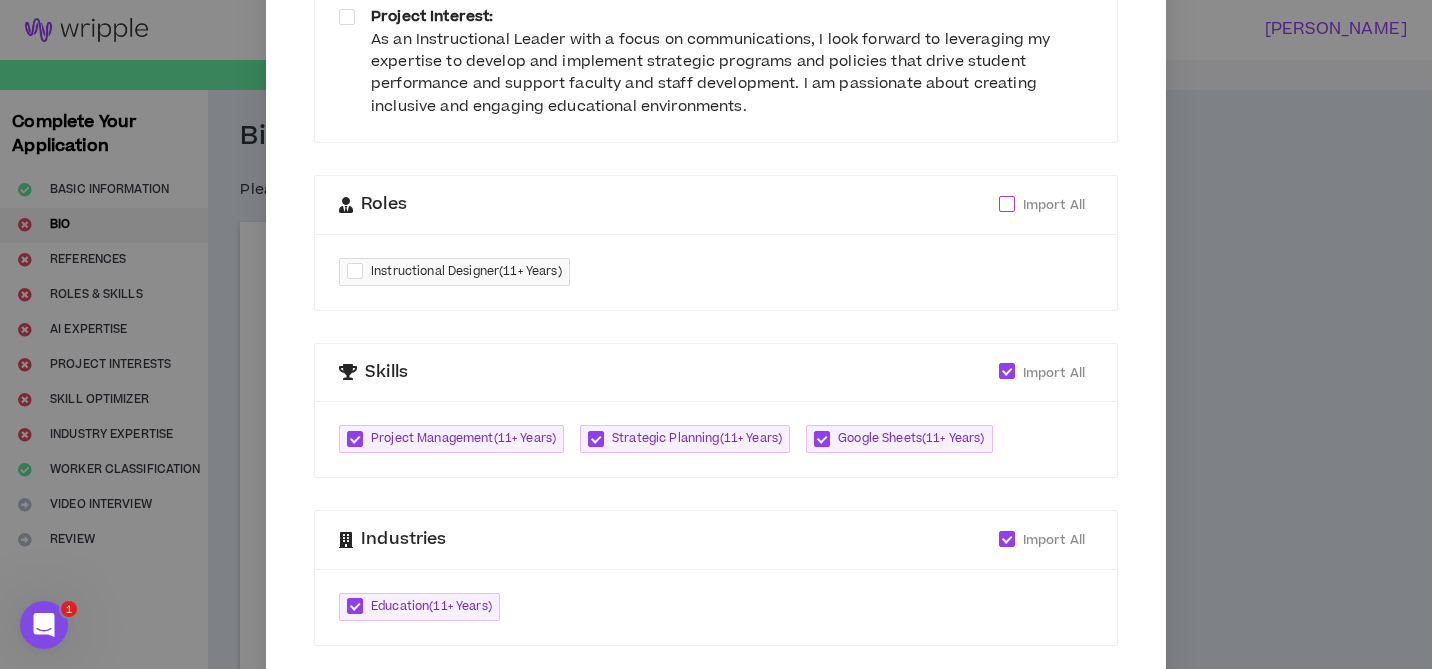 click at bounding box center (1007, 204) 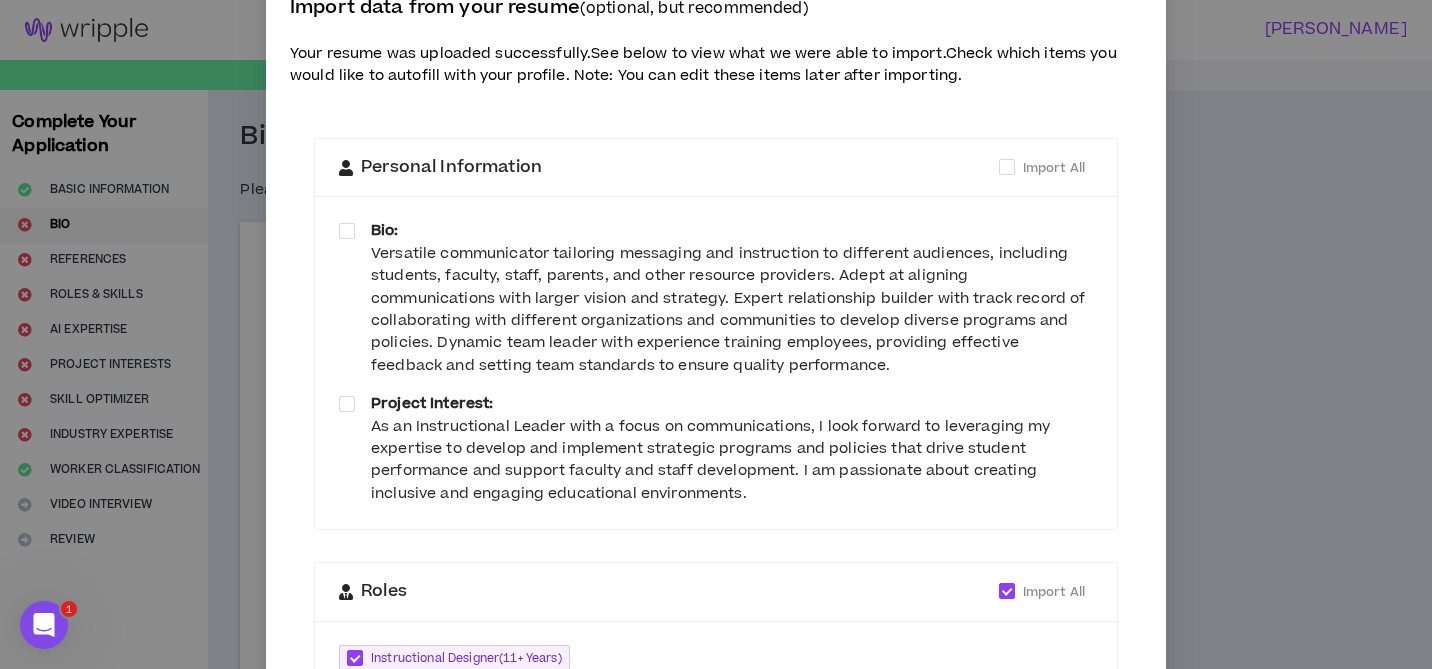 scroll, scrollTop: 60, scrollLeft: 0, axis: vertical 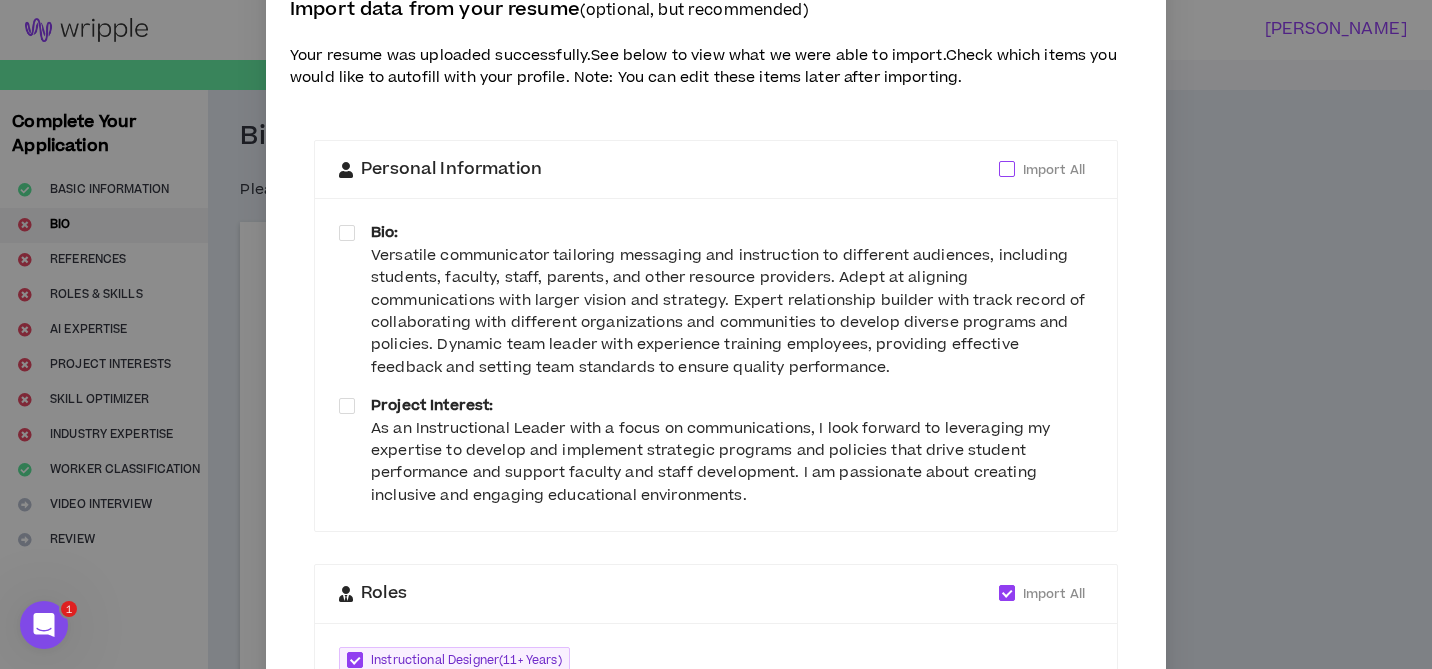 click at bounding box center [1007, 169] 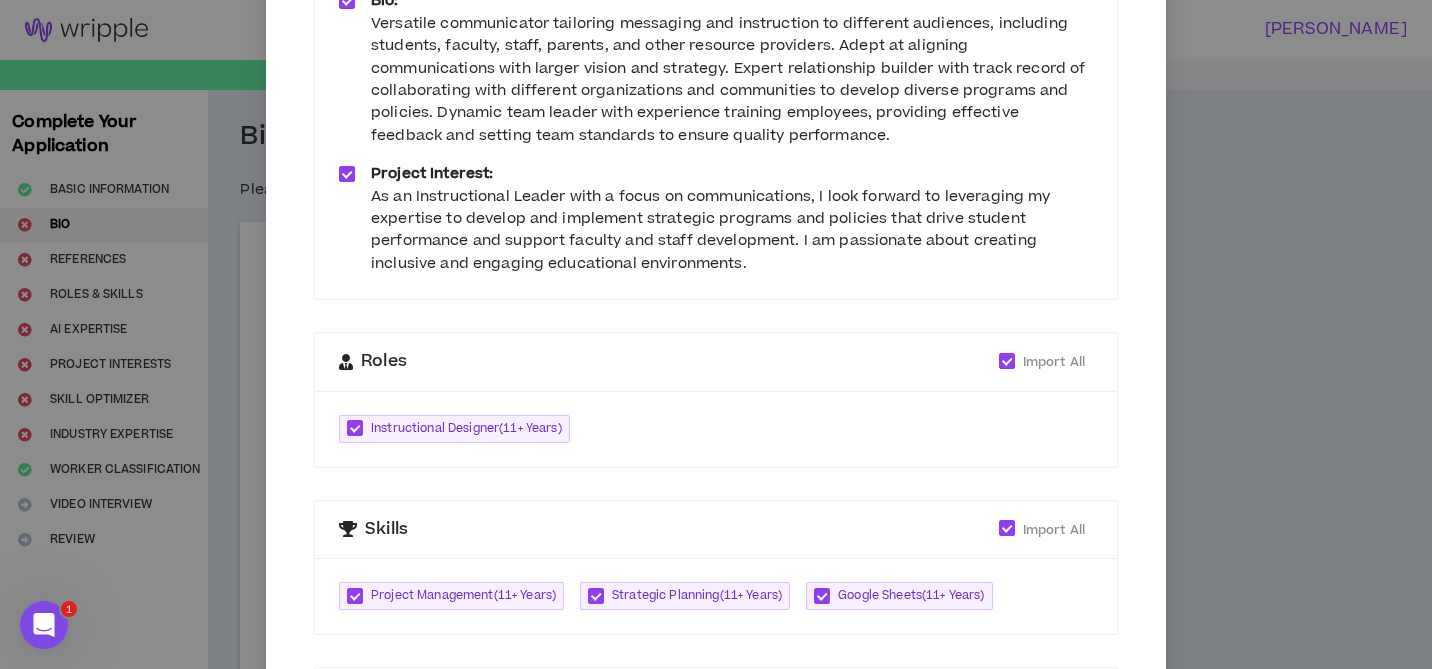 scroll, scrollTop: 563, scrollLeft: 0, axis: vertical 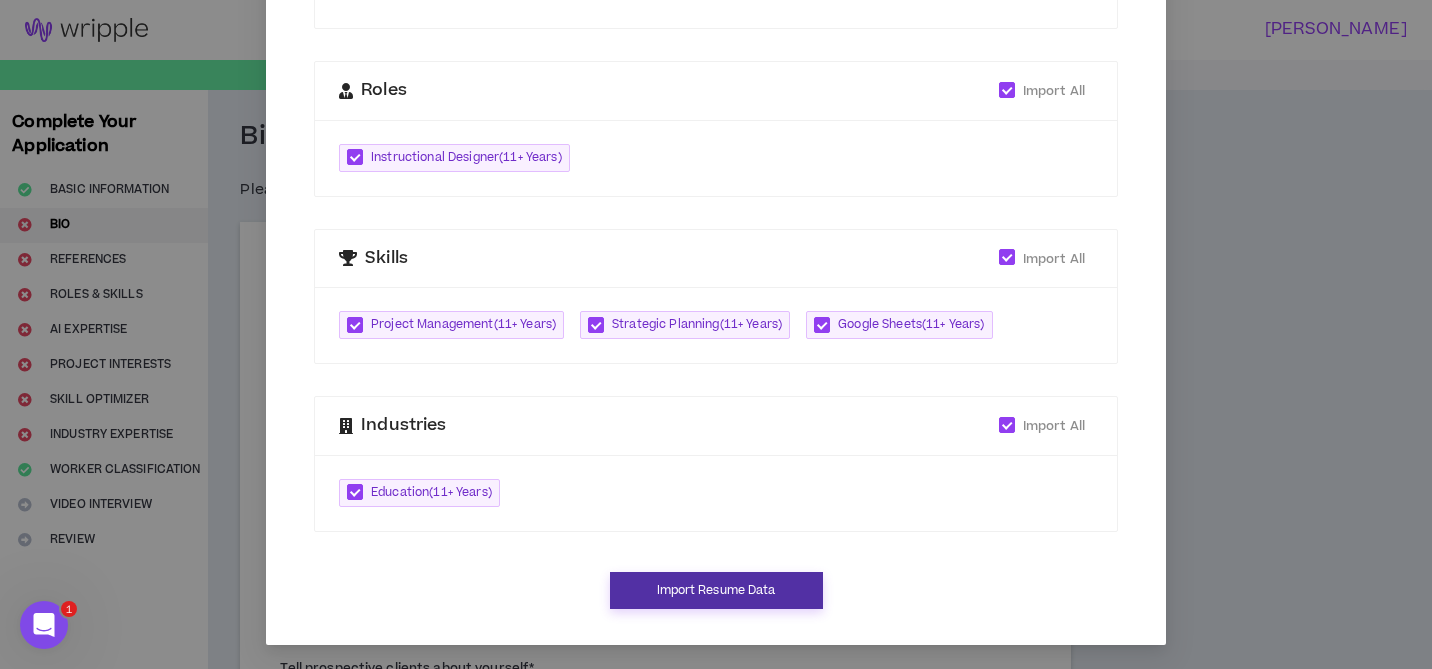 click on "Import Resume Data" at bounding box center [716, 590] 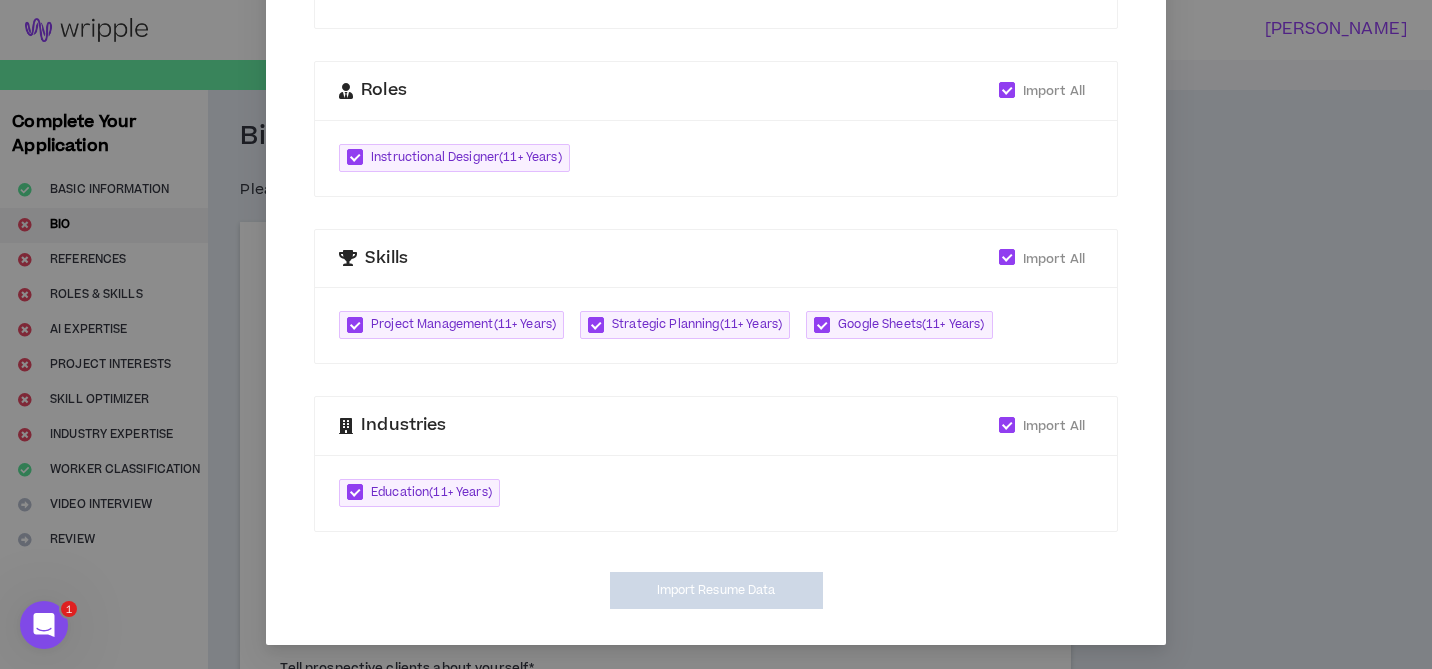 type on "**********" 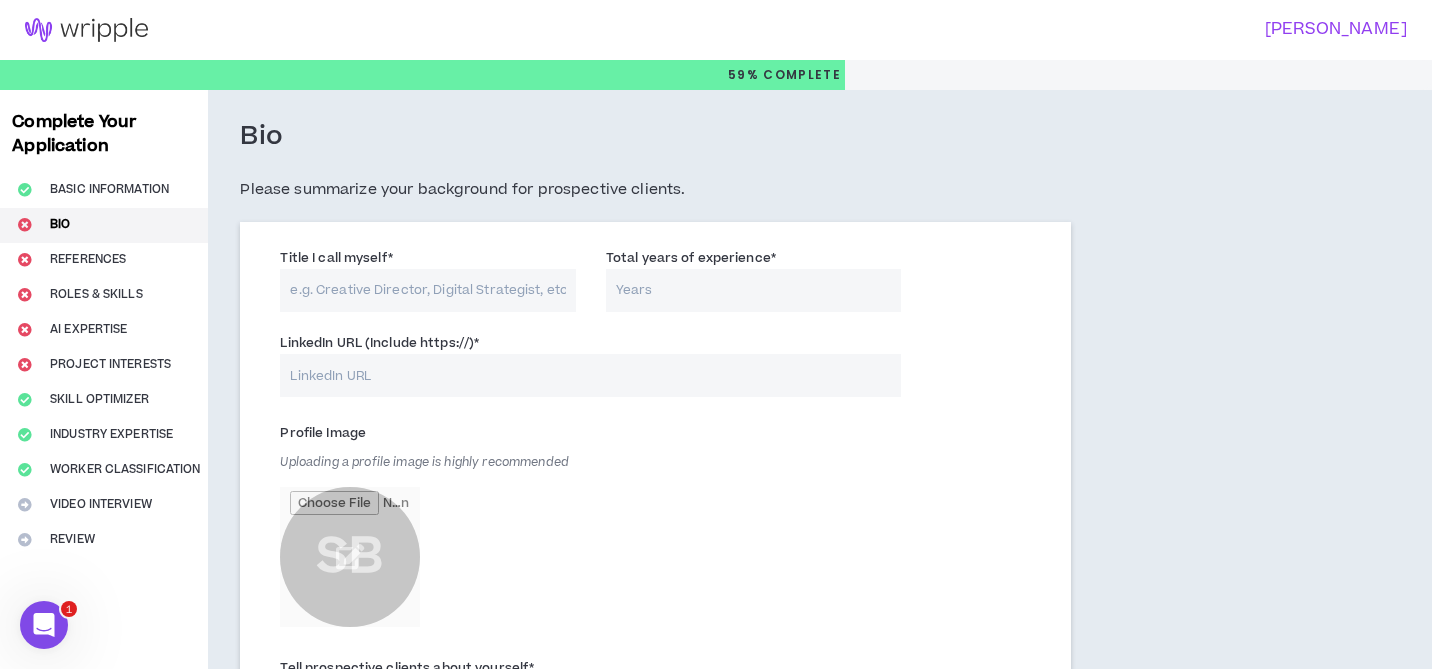 scroll, scrollTop: 543, scrollLeft: 0, axis: vertical 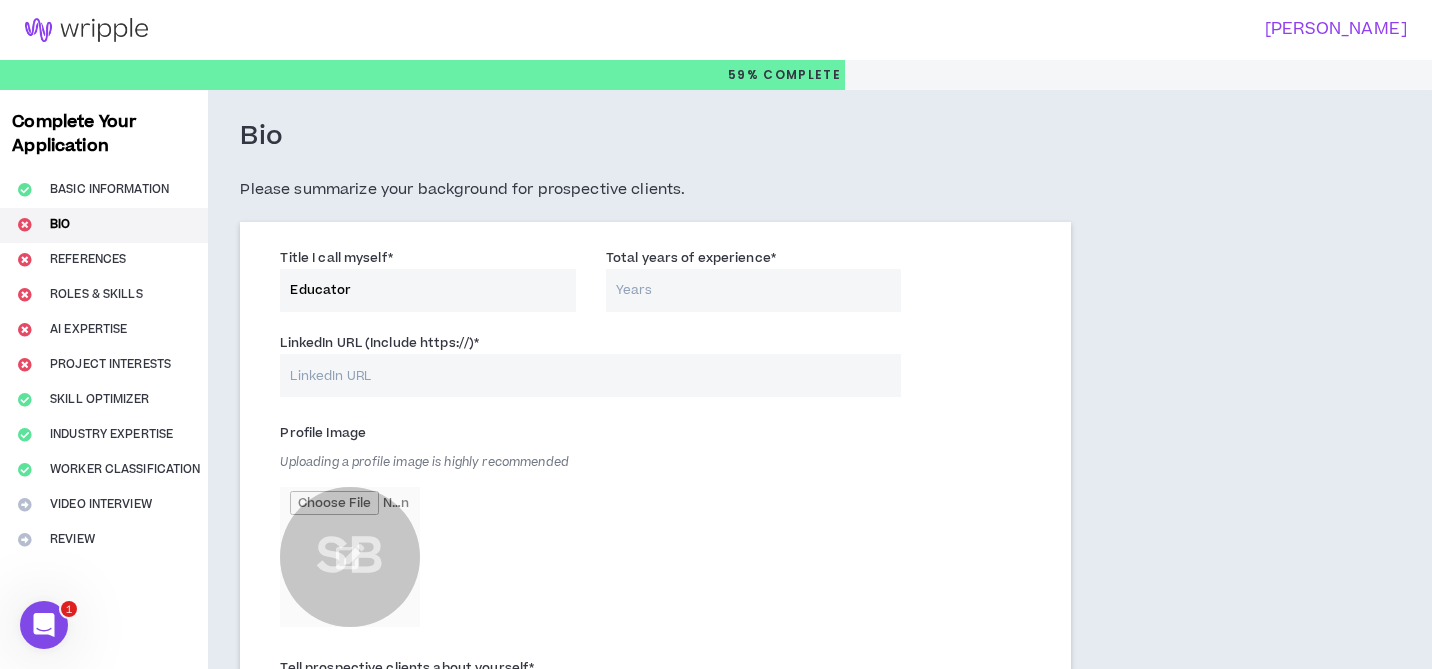 type on "Educator" 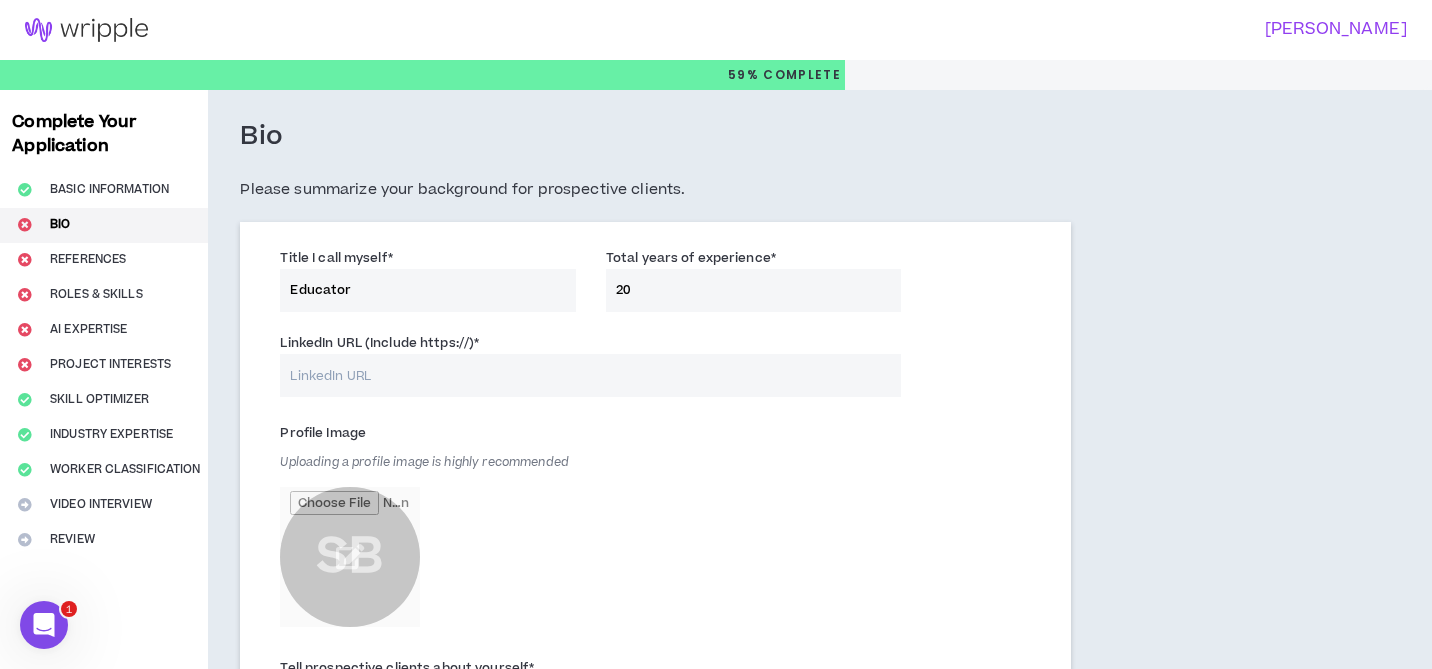 type on "20" 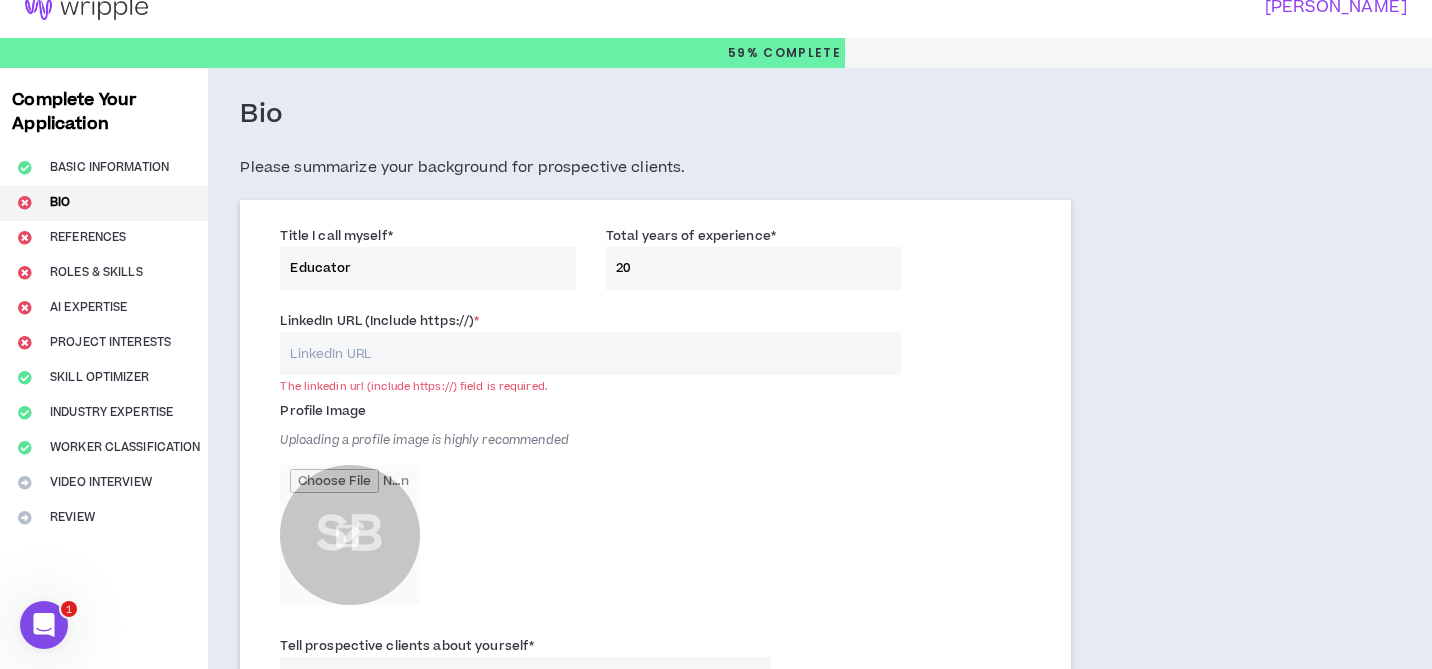 scroll, scrollTop: 18, scrollLeft: 0, axis: vertical 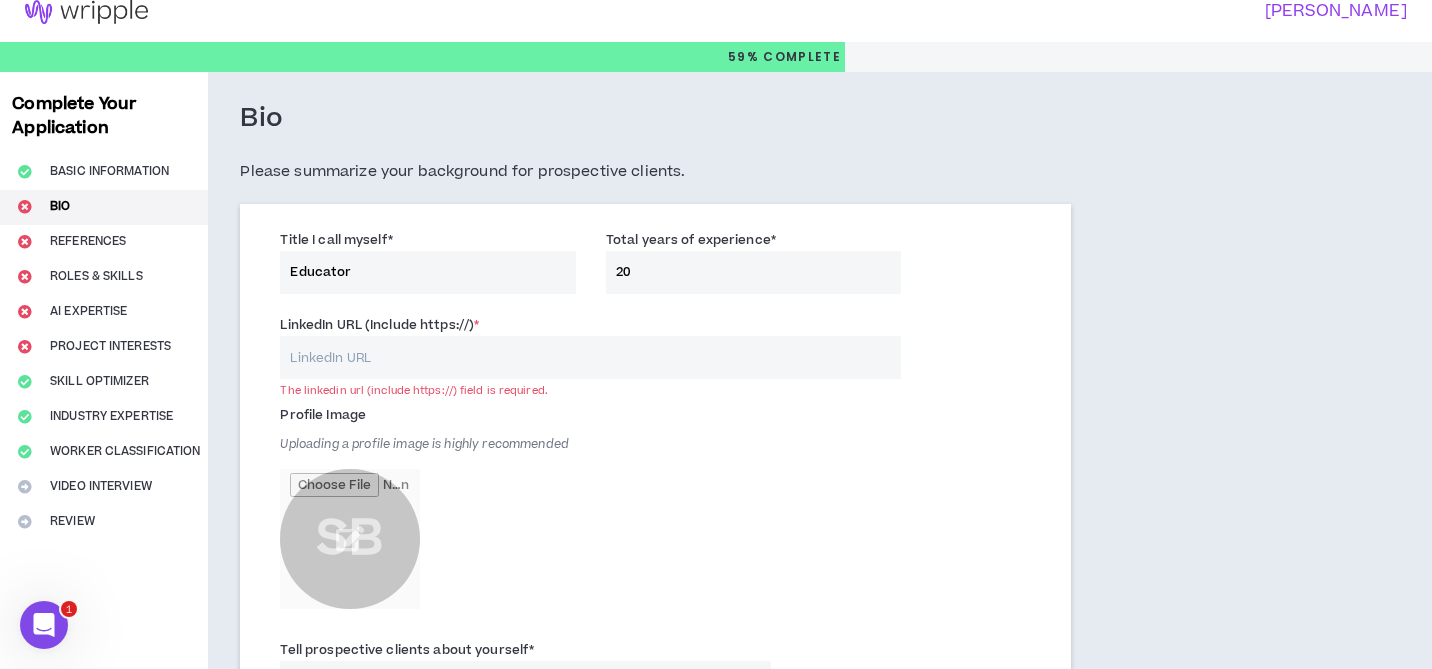 click on "LinkedIn URL (Include https://)  *" at bounding box center [590, 357] 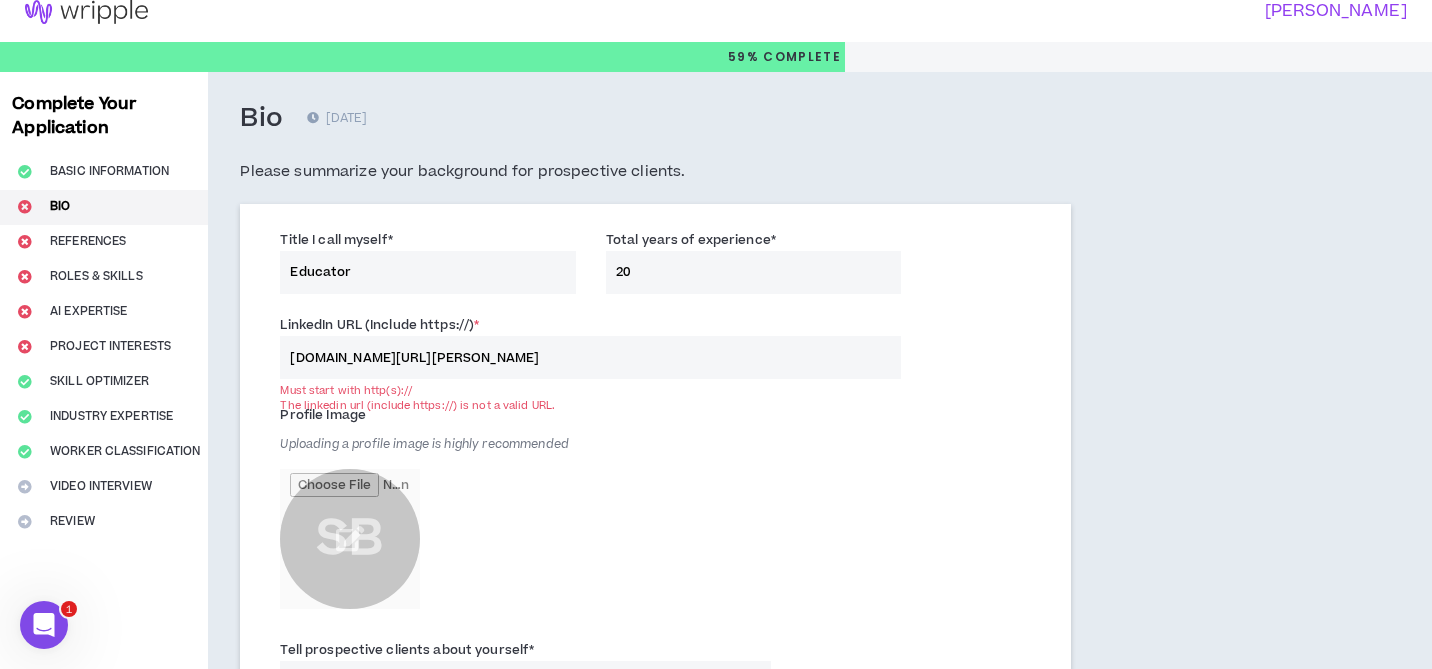 click on "[DOMAIN_NAME][URL][PERSON_NAME]" at bounding box center [590, 357] 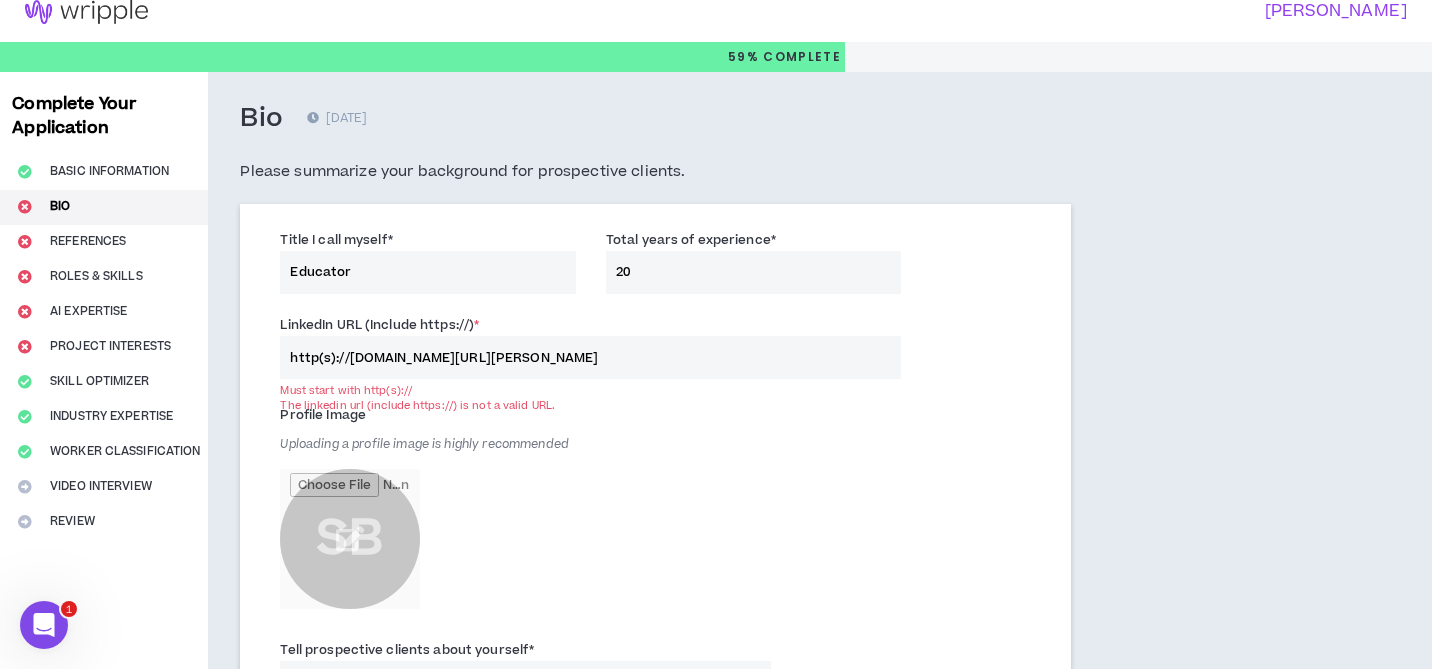 click on "Profile Image Uploading a profile image is highly recommended SB" at bounding box center (525, 509) 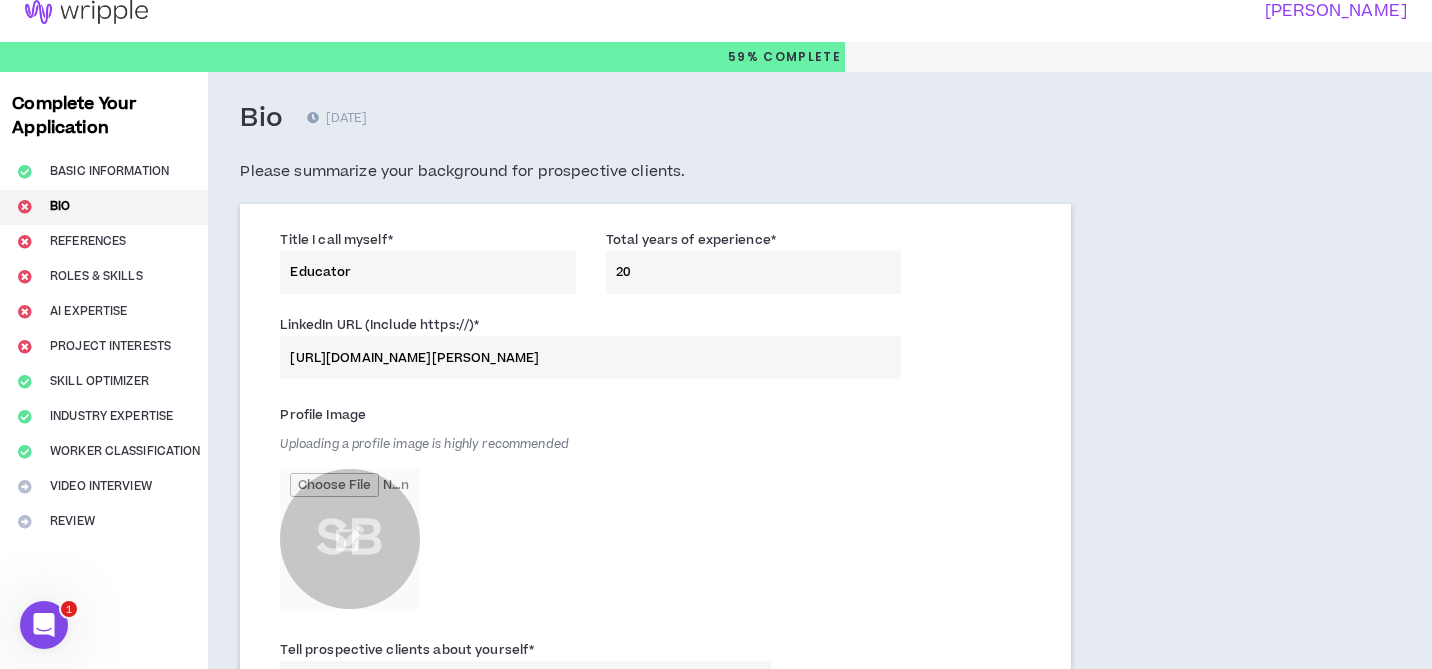 type on "[URL][DOMAIN_NAME][PERSON_NAME]" 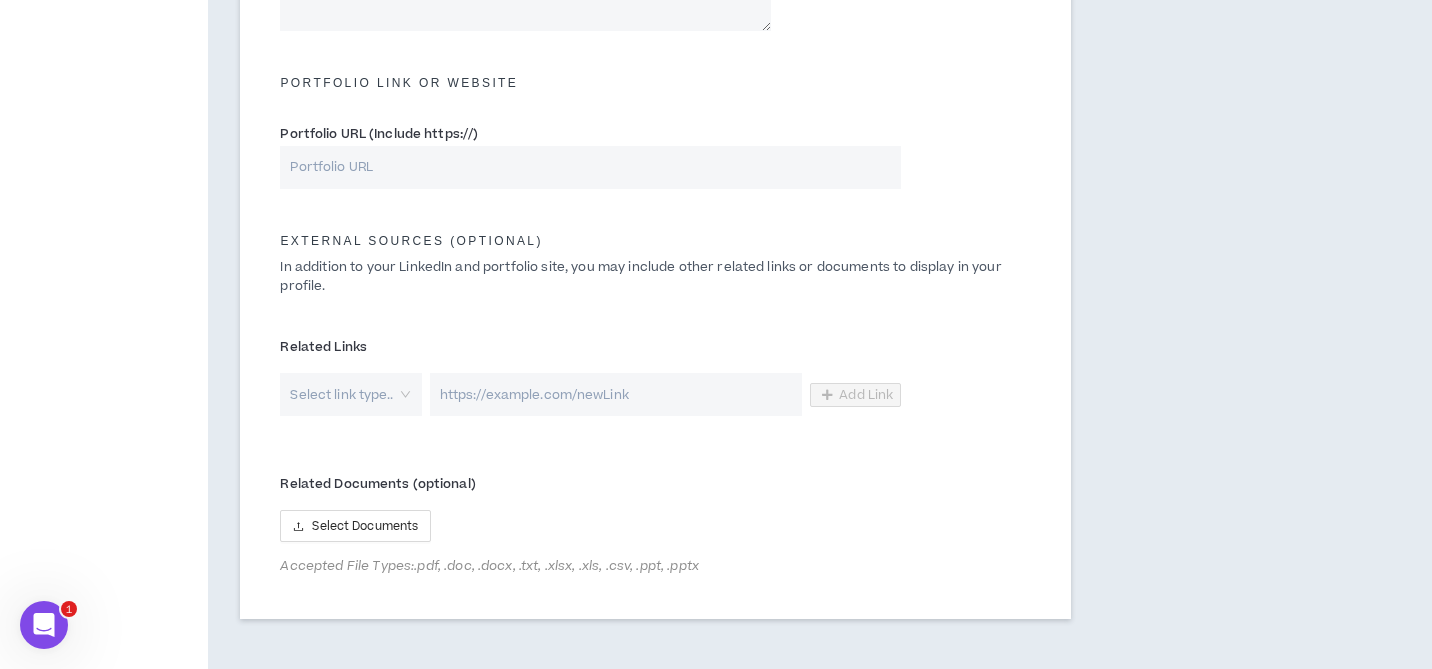 scroll, scrollTop: 988, scrollLeft: 0, axis: vertical 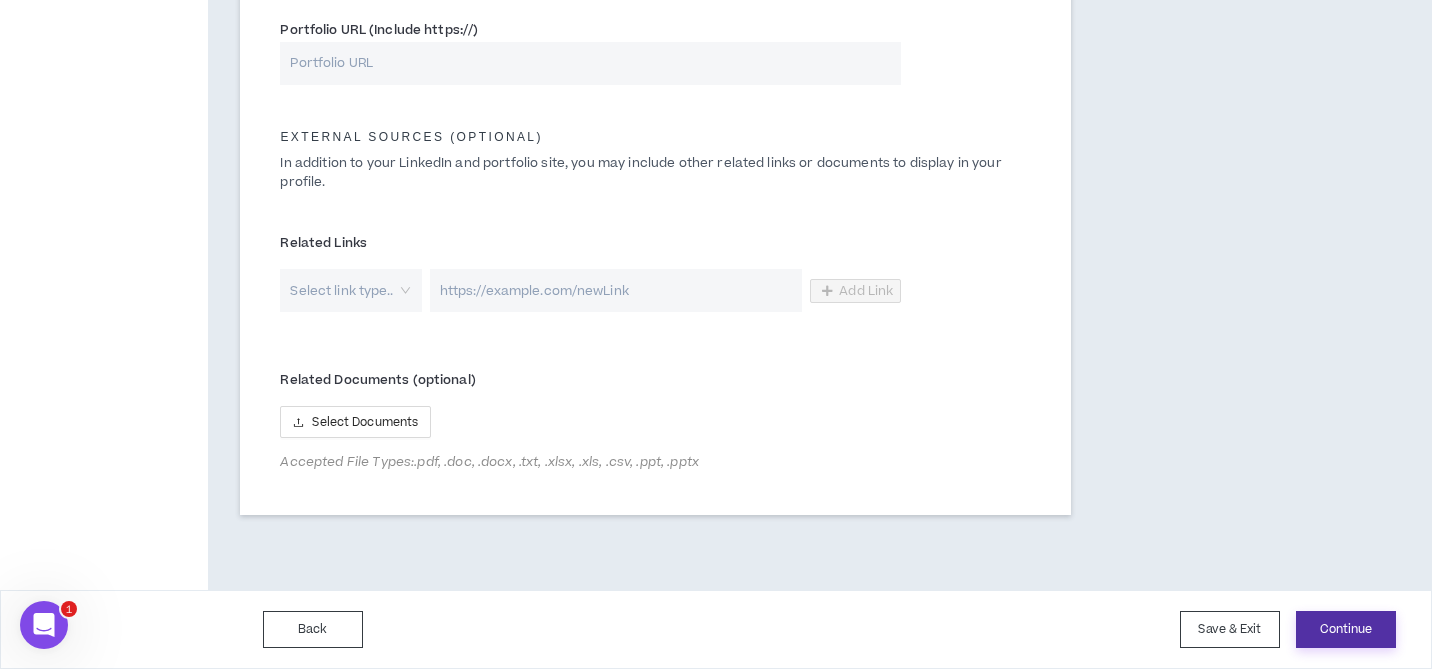 click on "Continue" at bounding box center (1346, 629) 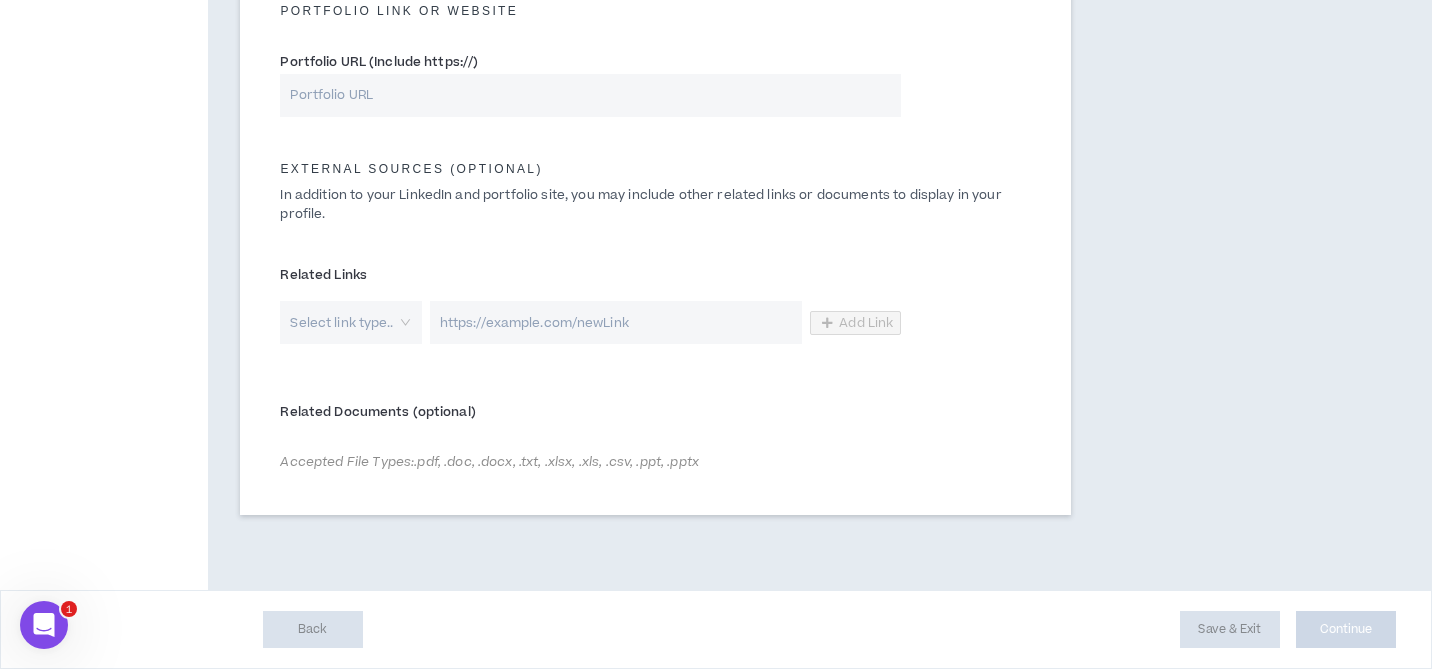 scroll, scrollTop: 0, scrollLeft: 0, axis: both 